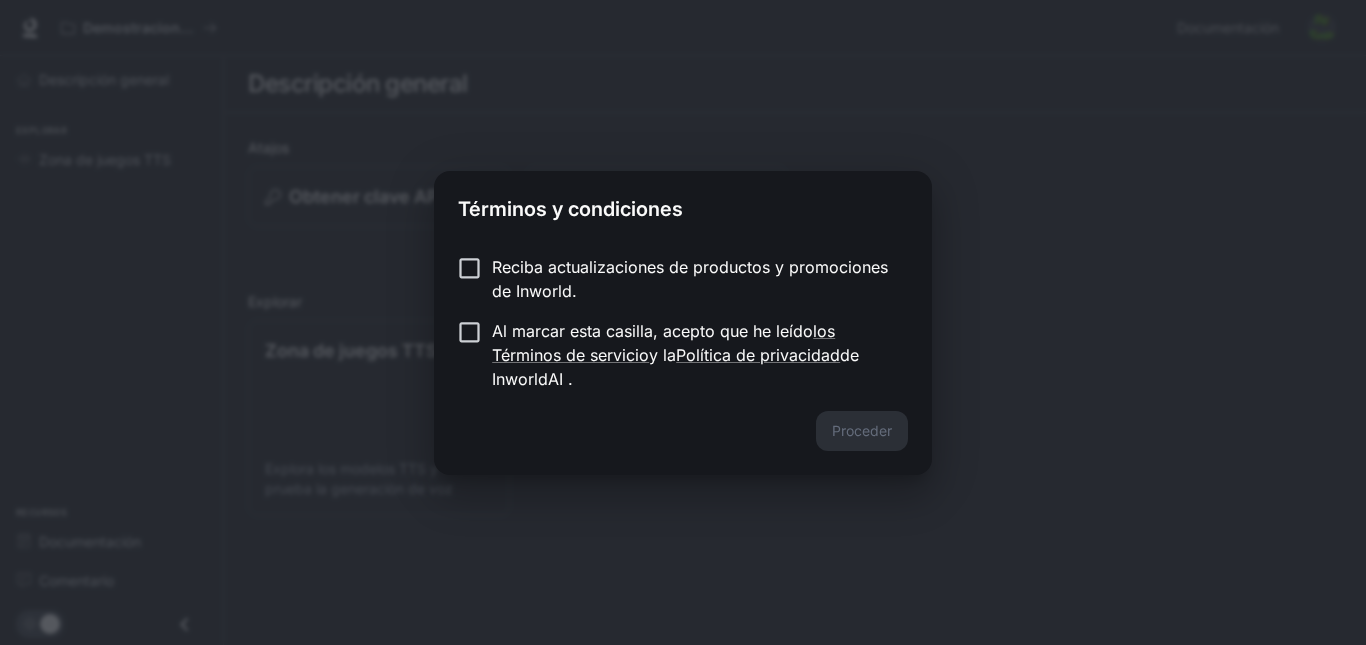 scroll, scrollTop: 0, scrollLeft: 0, axis: both 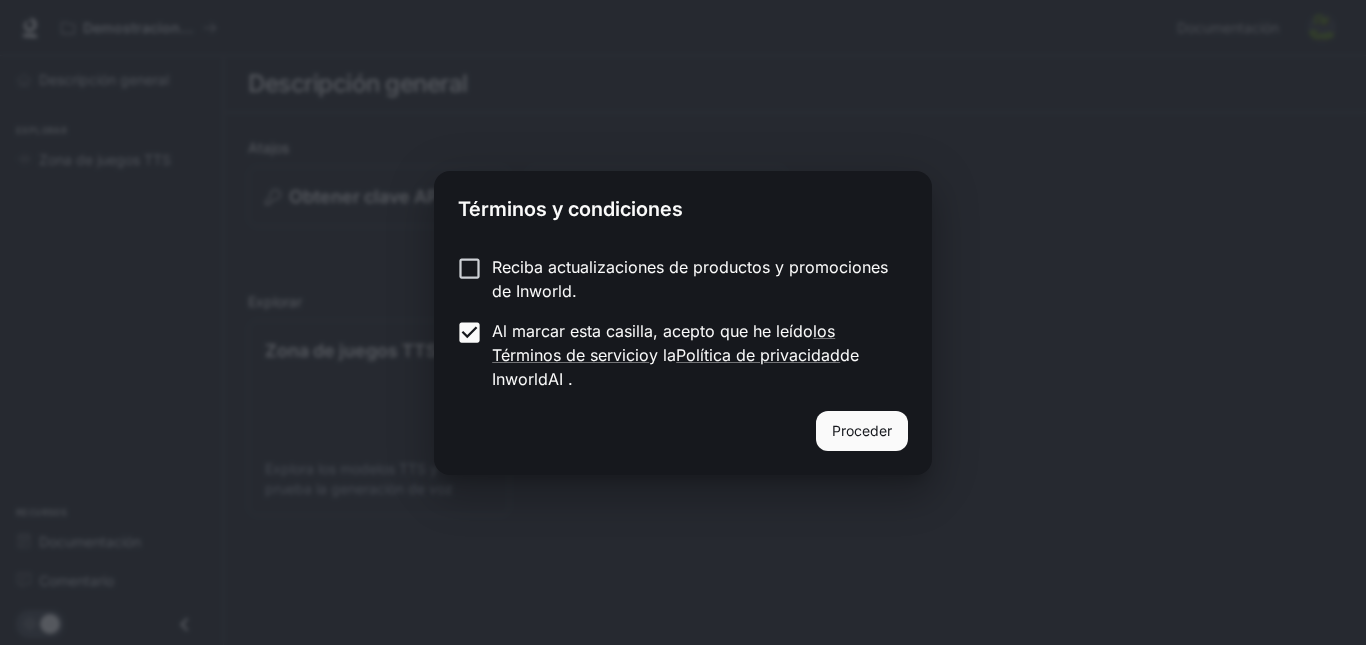 click on "Proceder" at bounding box center (862, 430) 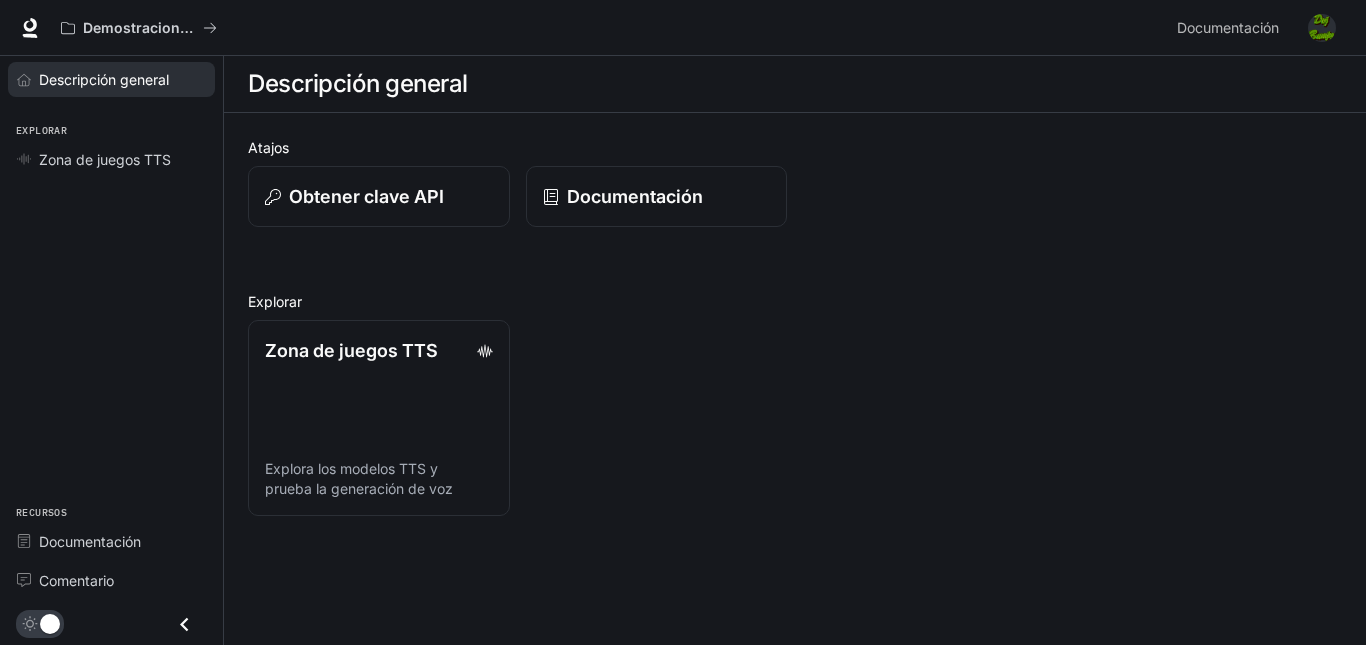 click on "Descripción general" at bounding box center [104, 79] 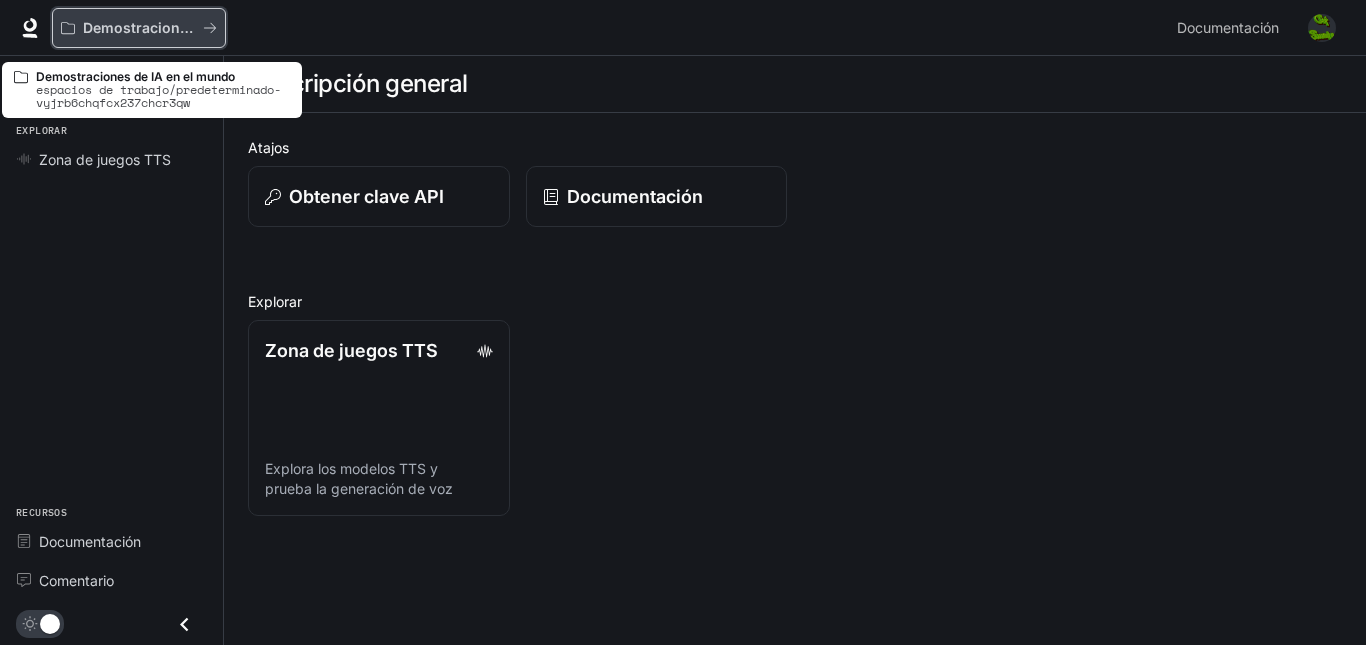 click 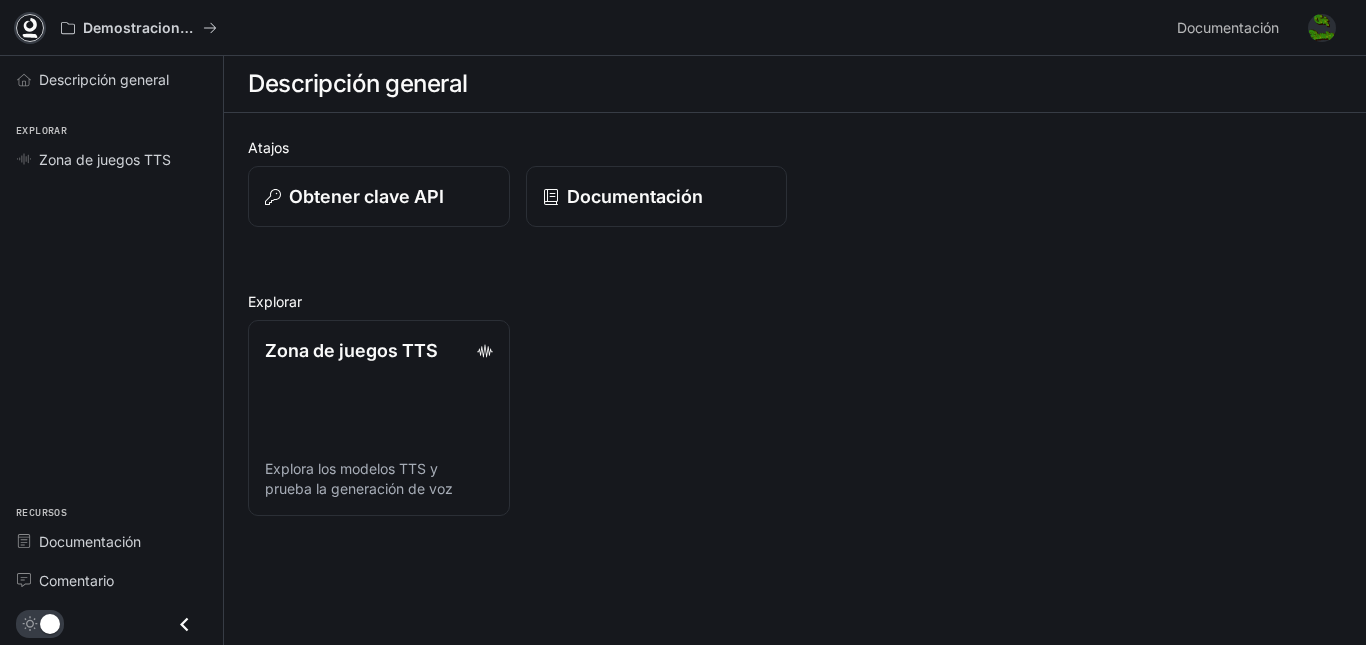 click 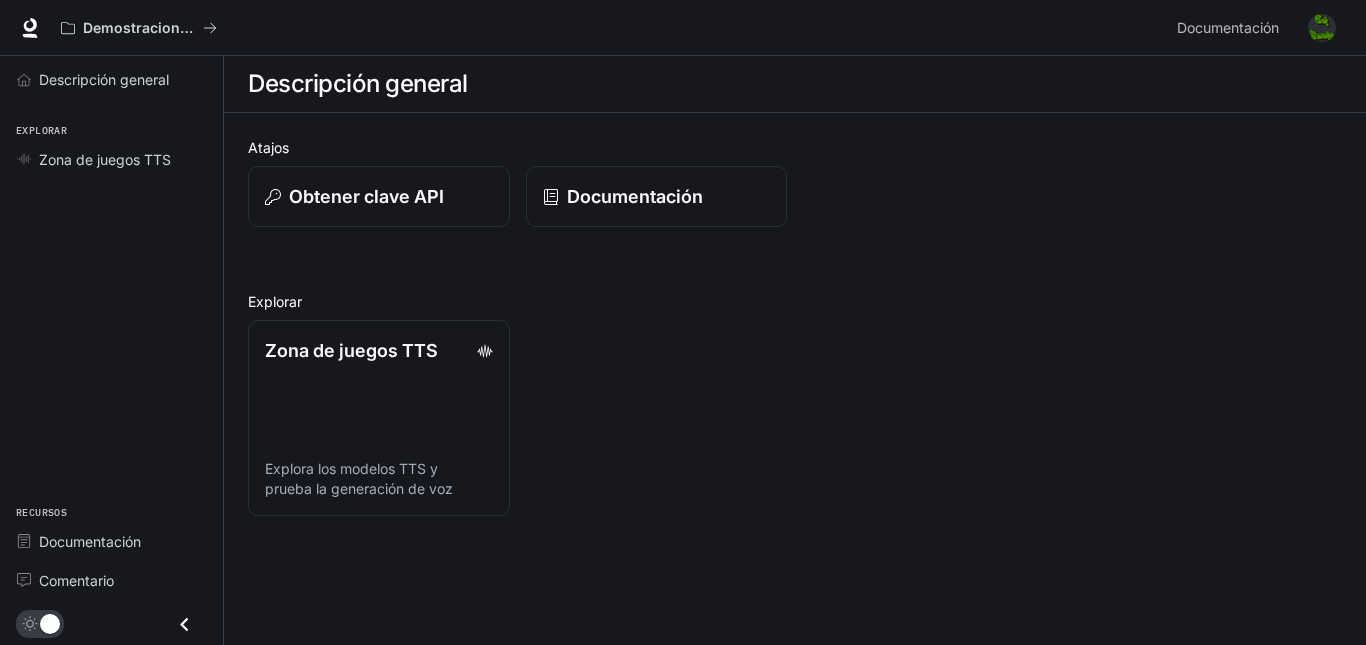 scroll, scrollTop: 0, scrollLeft: 0, axis: both 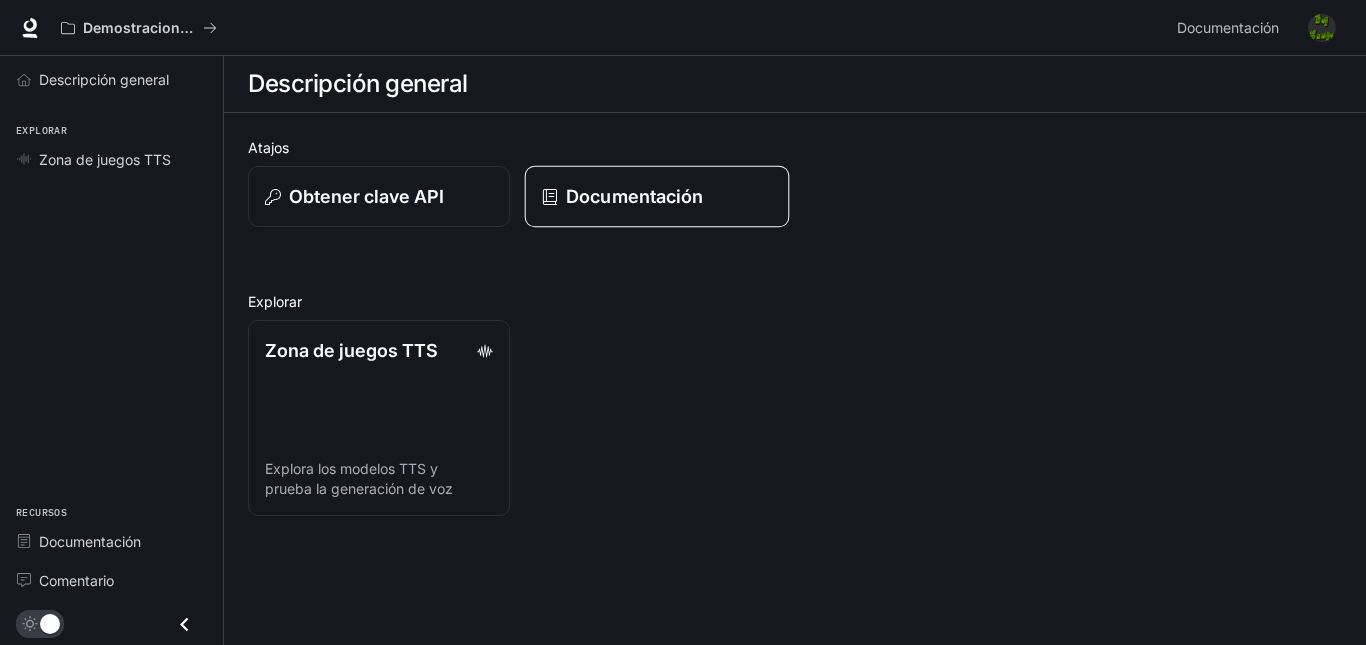 click on "Documentación" at bounding box center (634, 196) 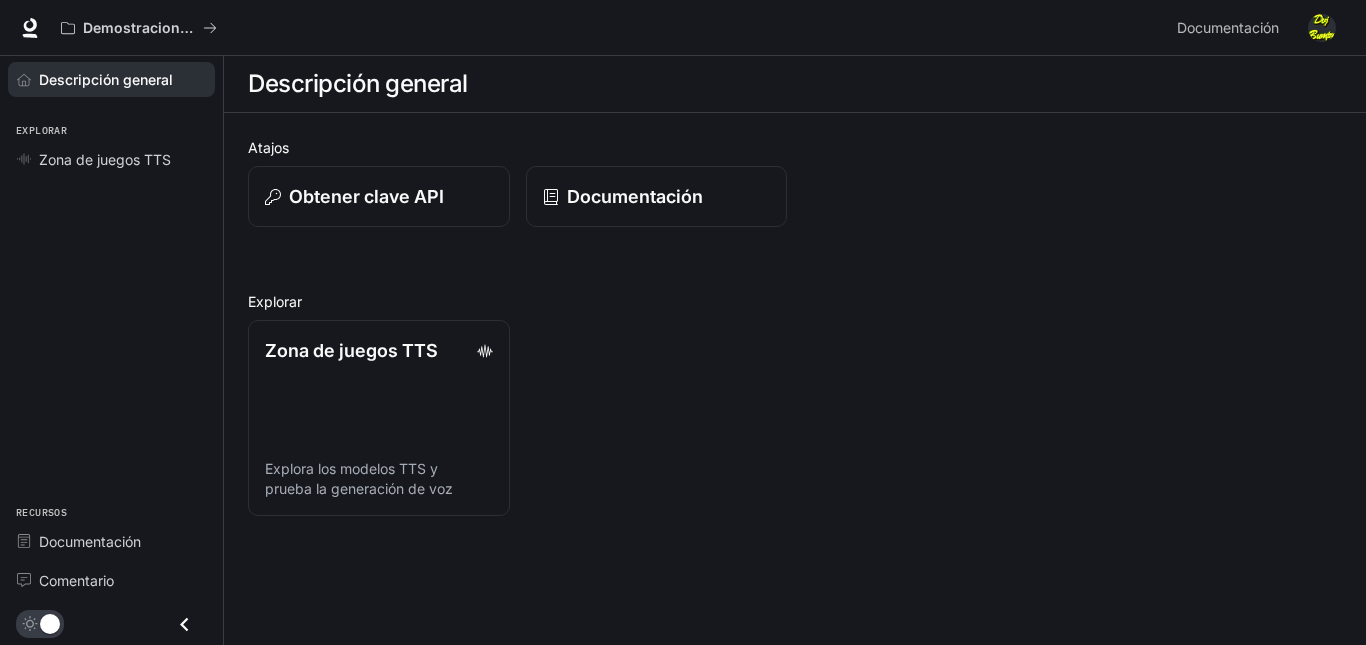 scroll, scrollTop: 0, scrollLeft: 0, axis: both 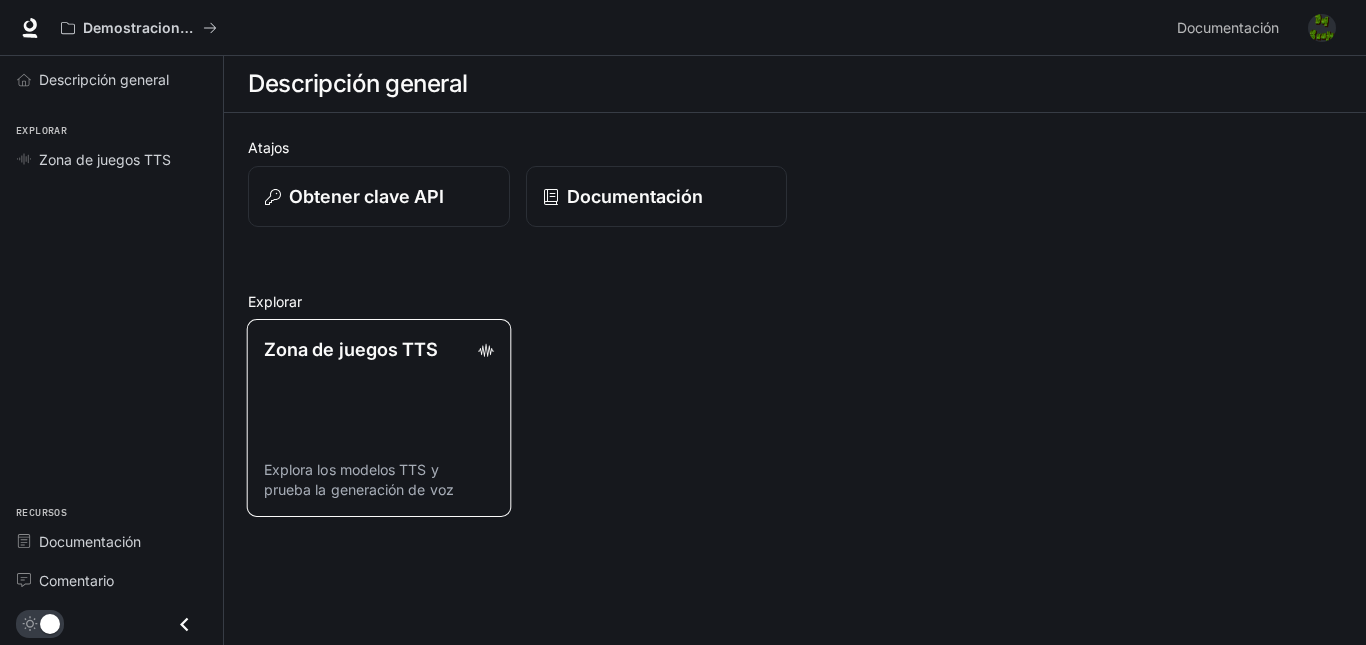 click on "Zona de juegos TTS Explora los modelos TTS y prueba la generación de voz" at bounding box center (379, 418) 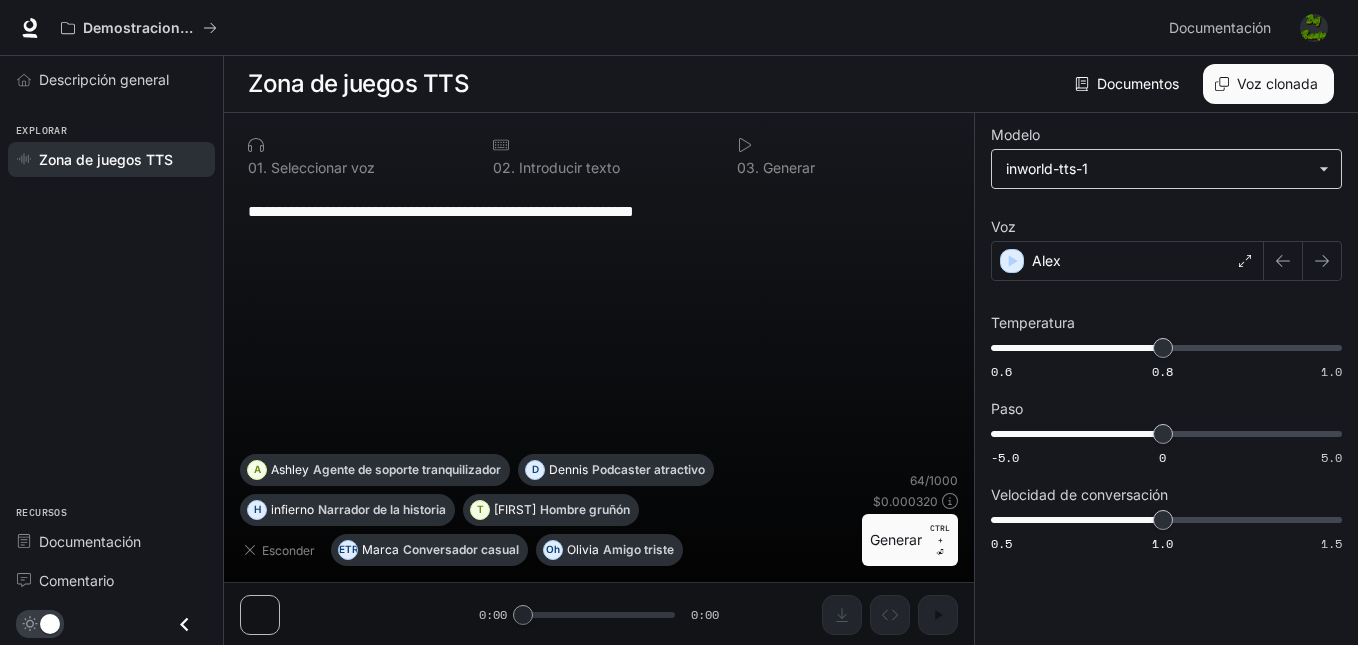 click on "**********" at bounding box center (679, 323) 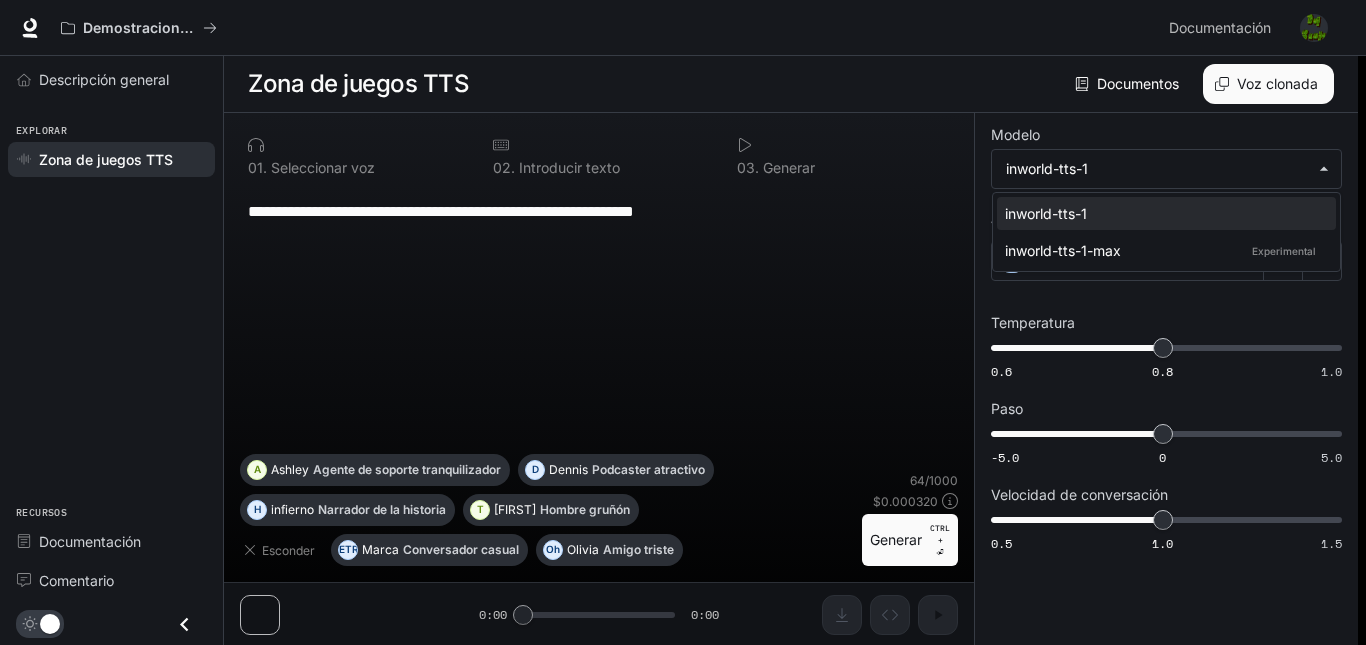 click at bounding box center [683, 322] 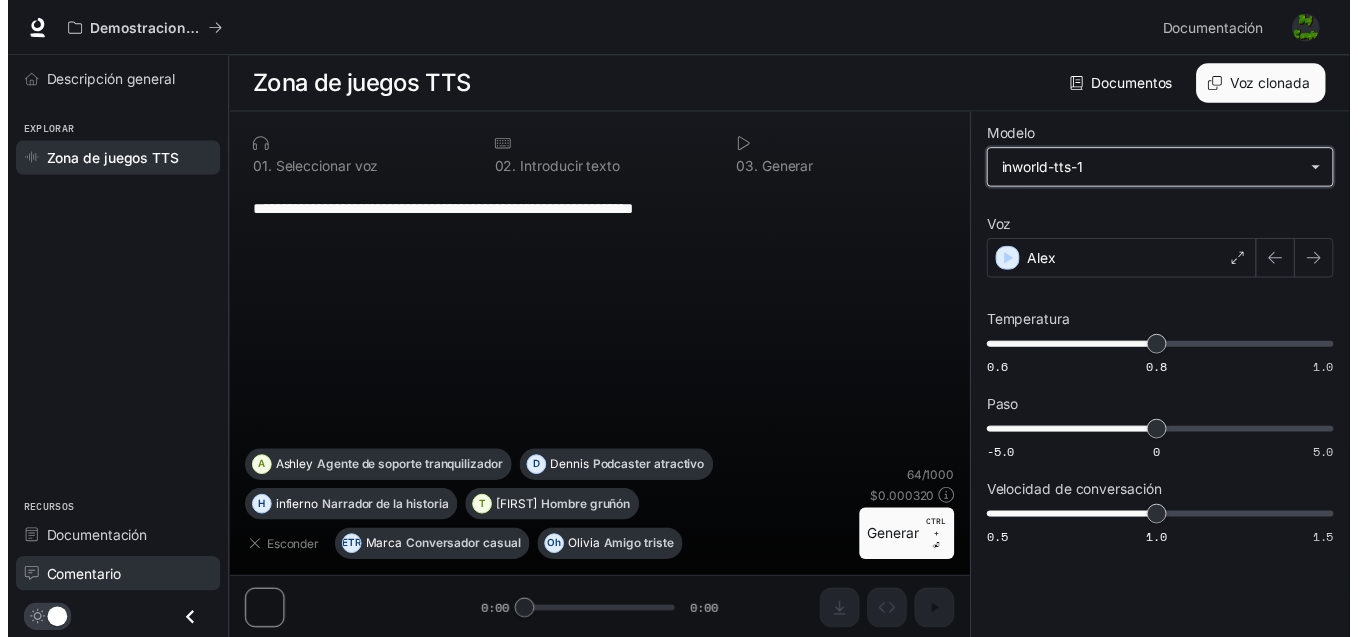 scroll, scrollTop: 1, scrollLeft: 0, axis: vertical 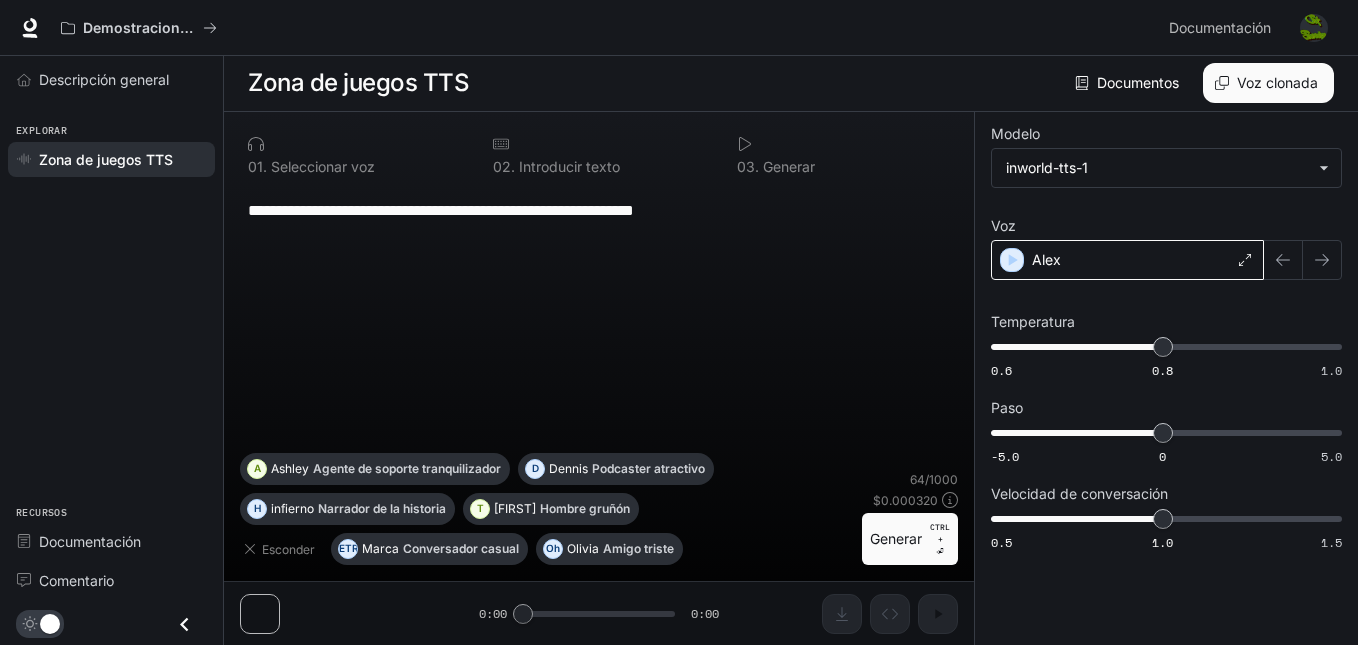 click on "Alex" at bounding box center (1127, 260) 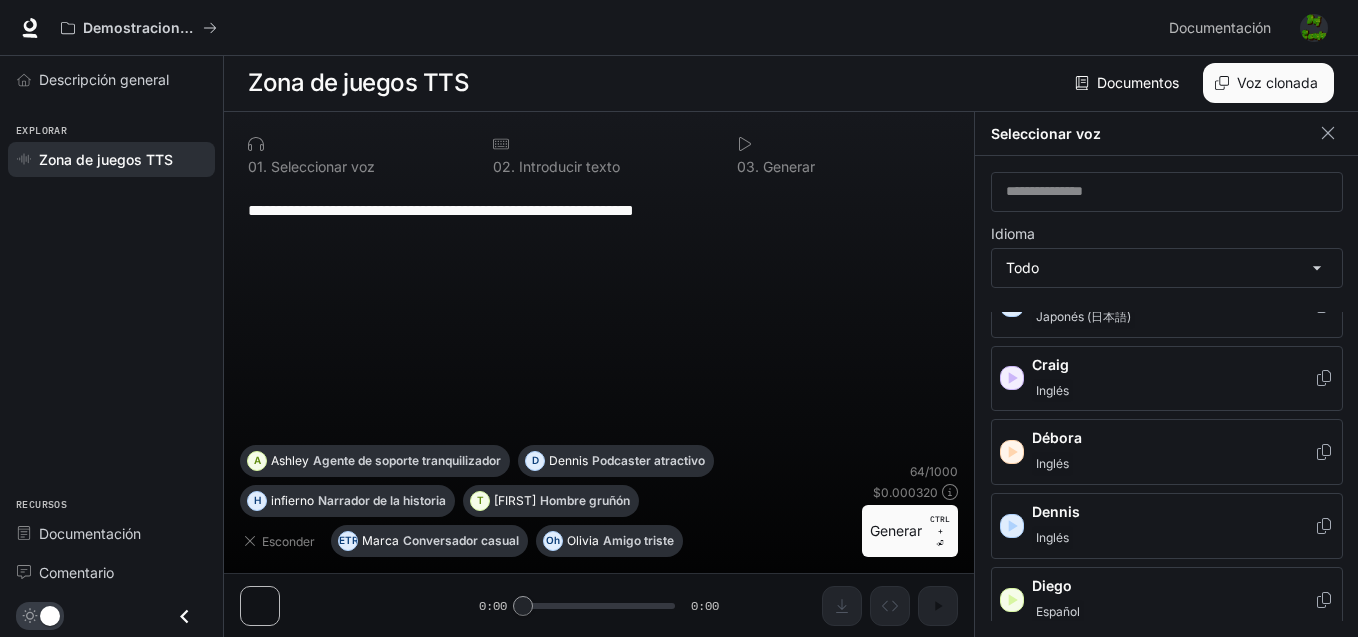 scroll, scrollTop: 0, scrollLeft: 0, axis: both 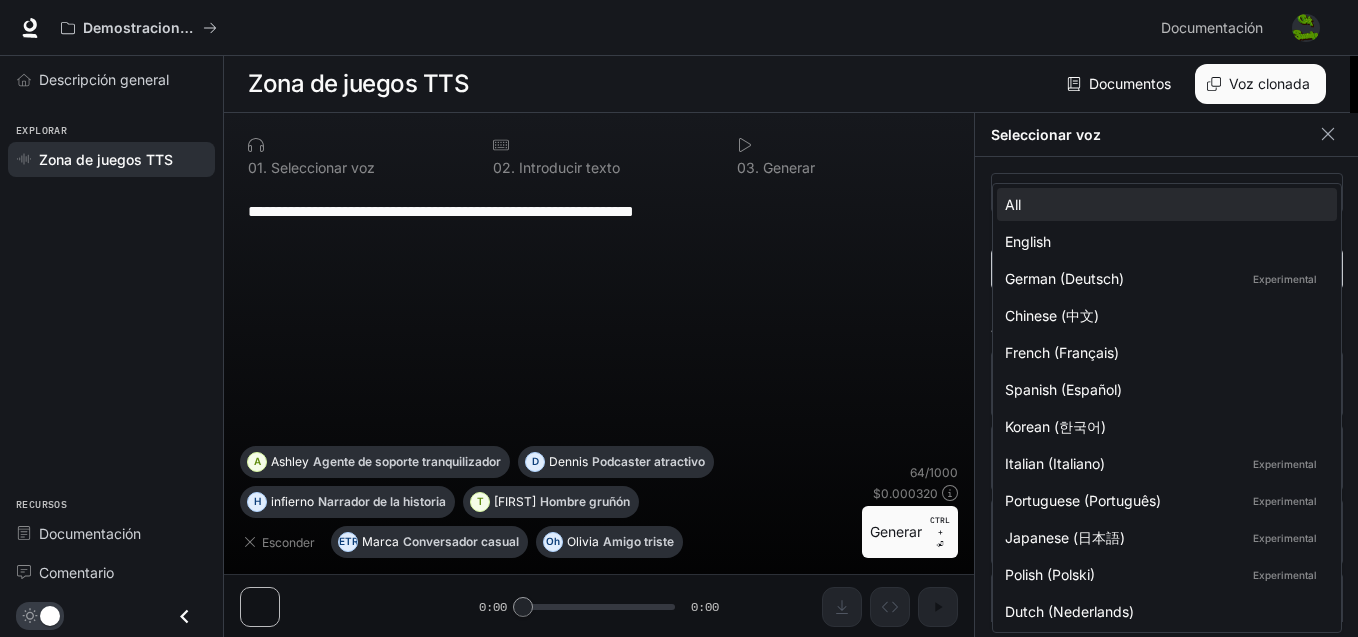 click on "**********" at bounding box center (679, 319) 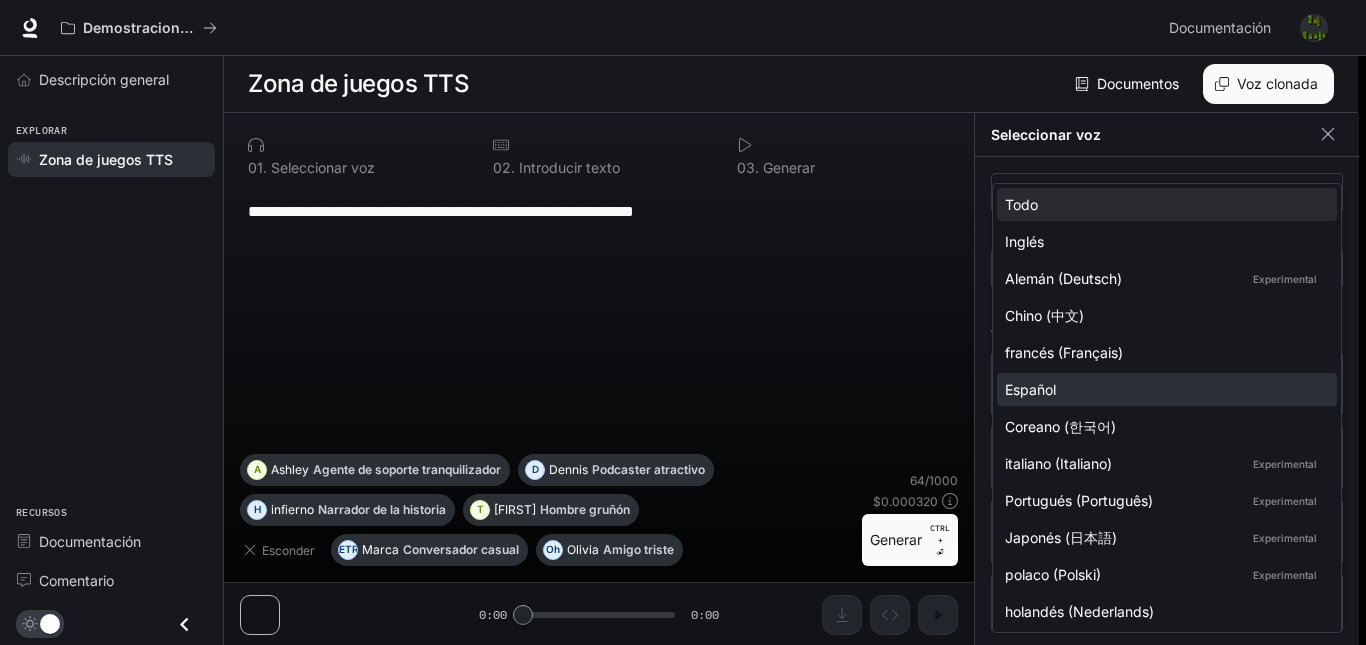 click on "Español" at bounding box center (1030, 389) 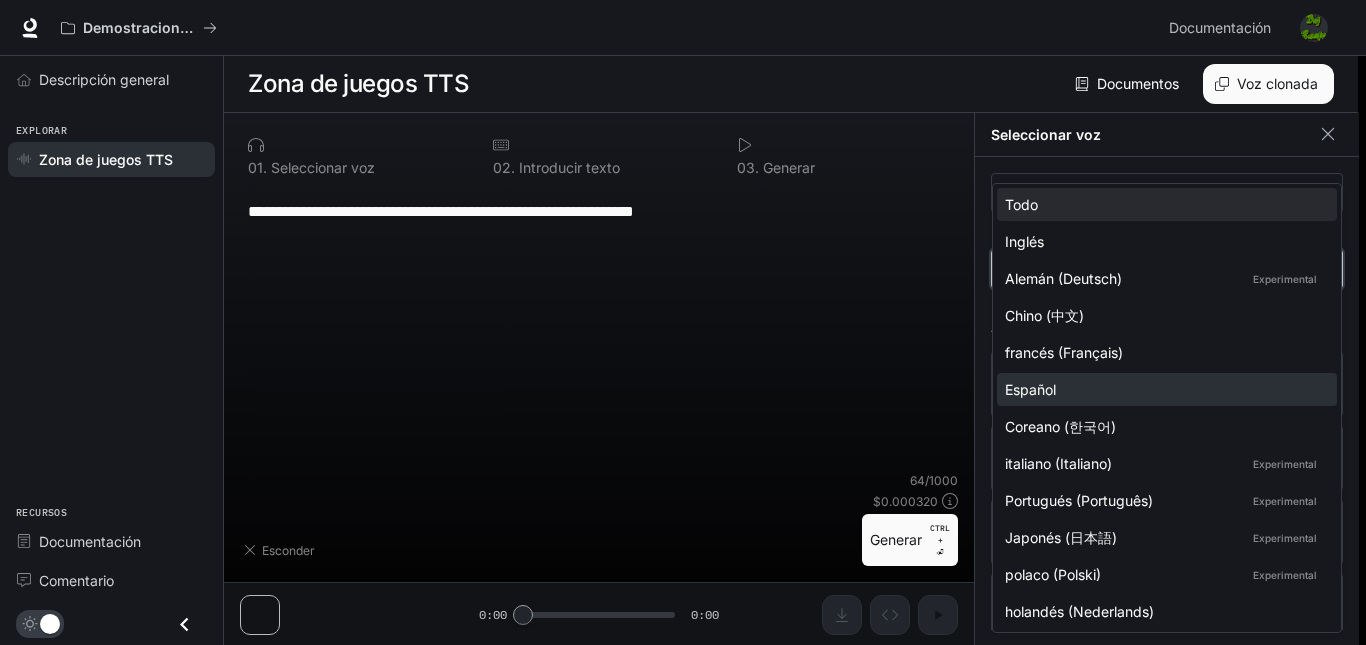 type on "*****" 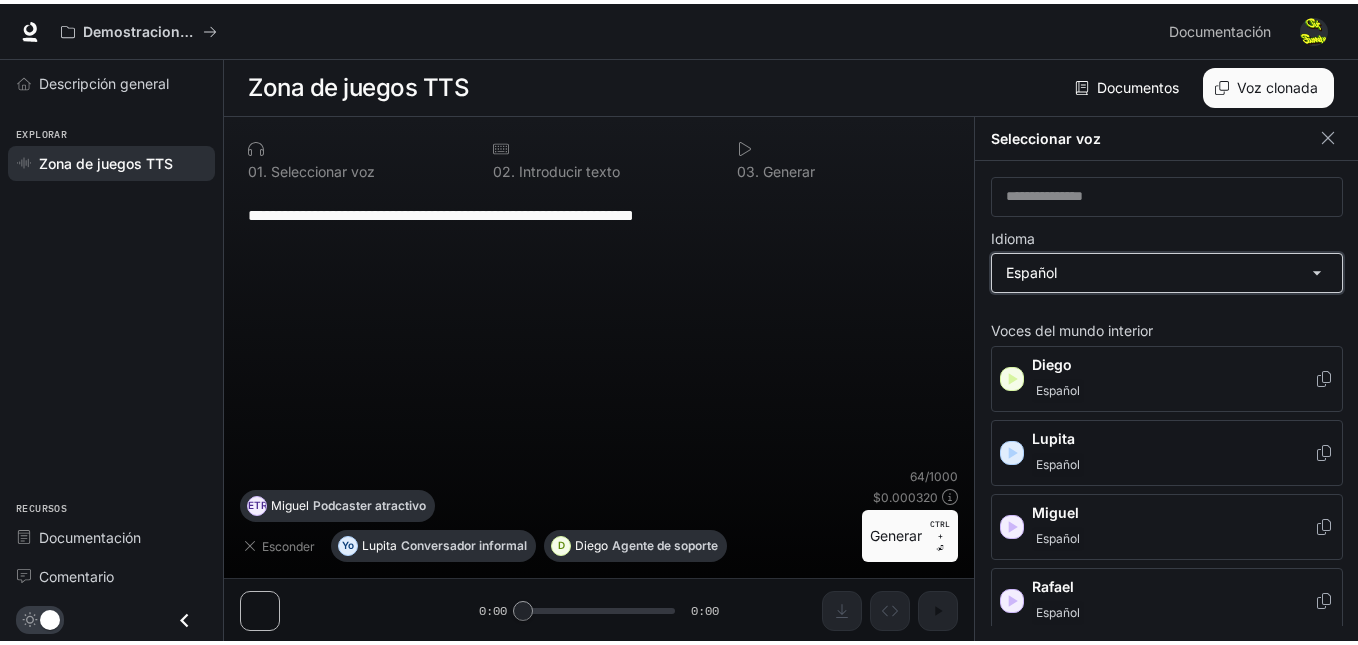scroll, scrollTop: 0, scrollLeft: 0, axis: both 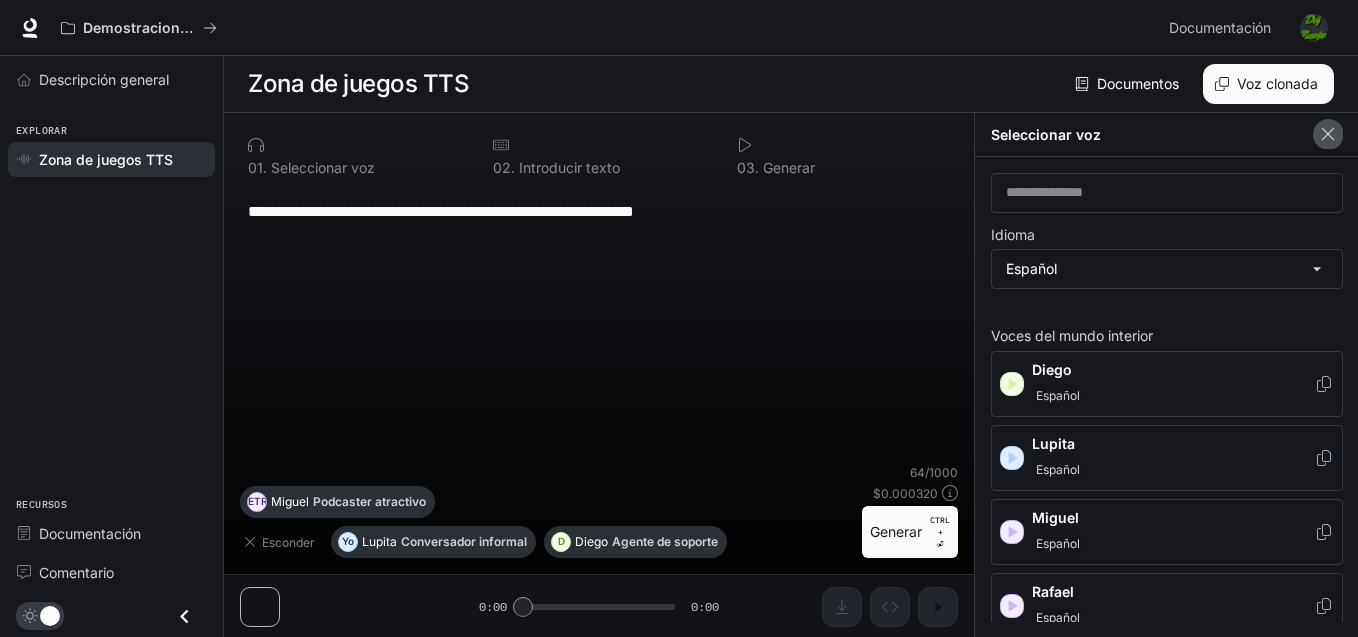 click 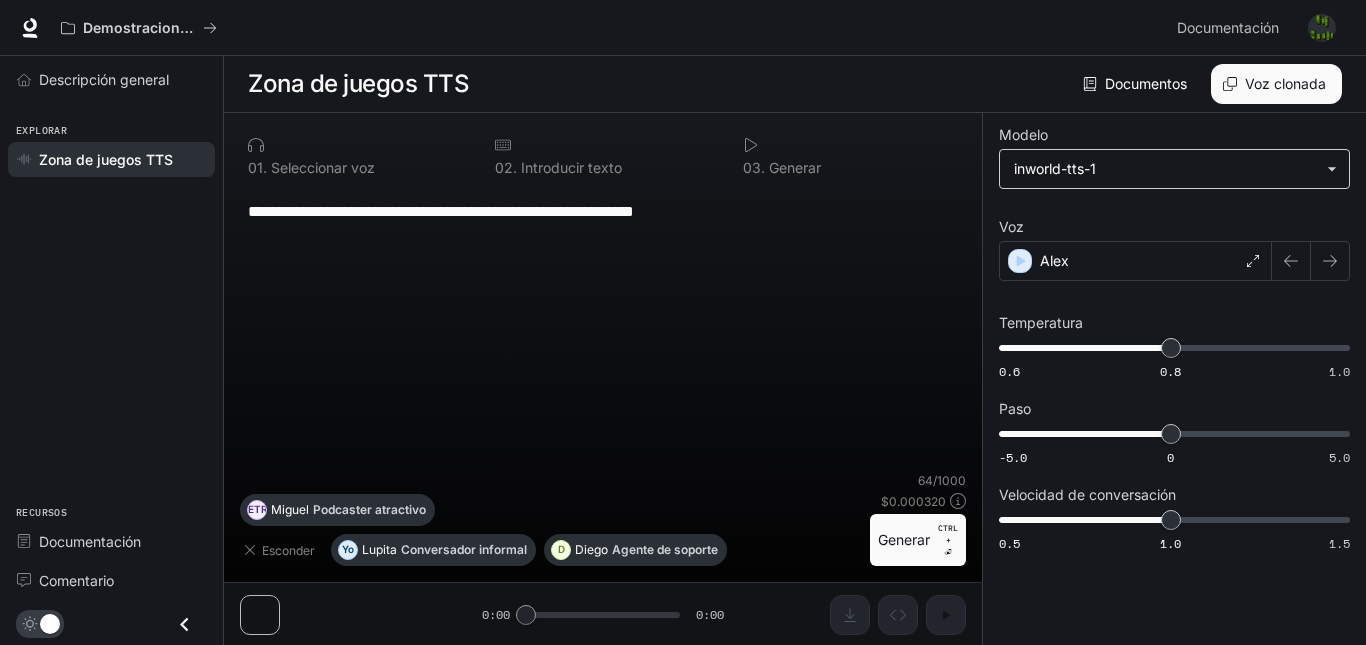 click on "**********" at bounding box center (683, 323) 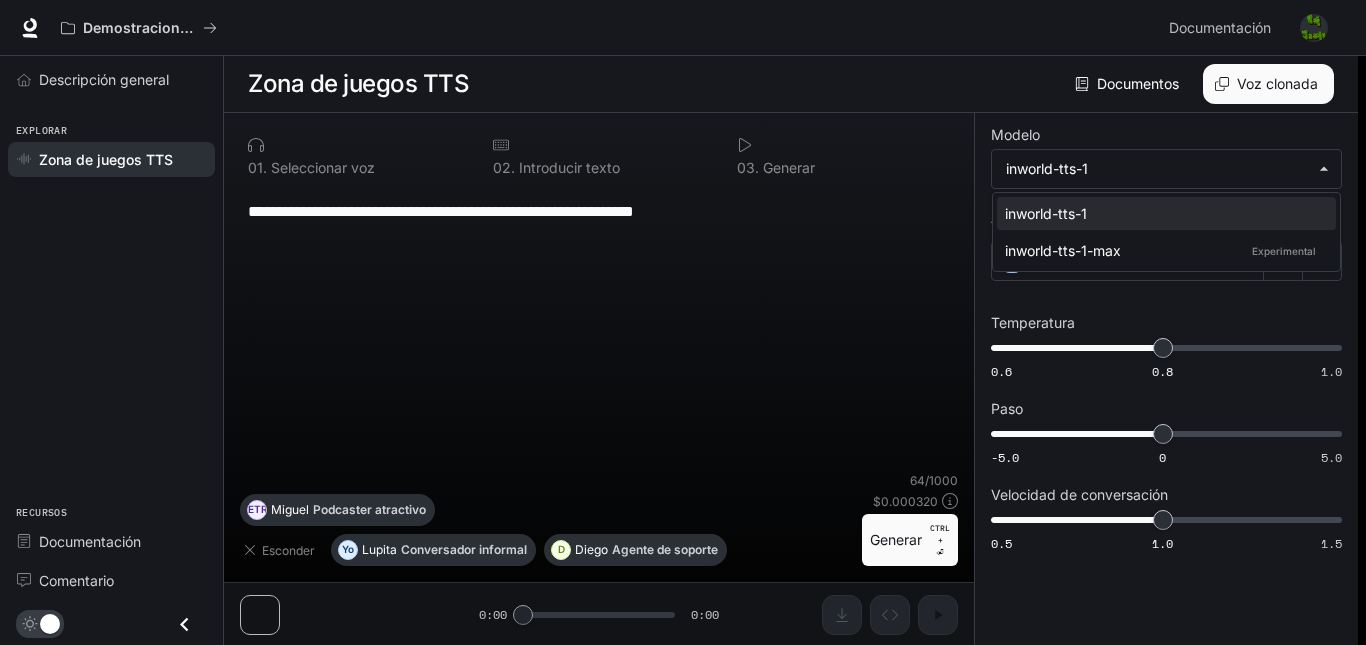 click at bounding box center [683, 322] 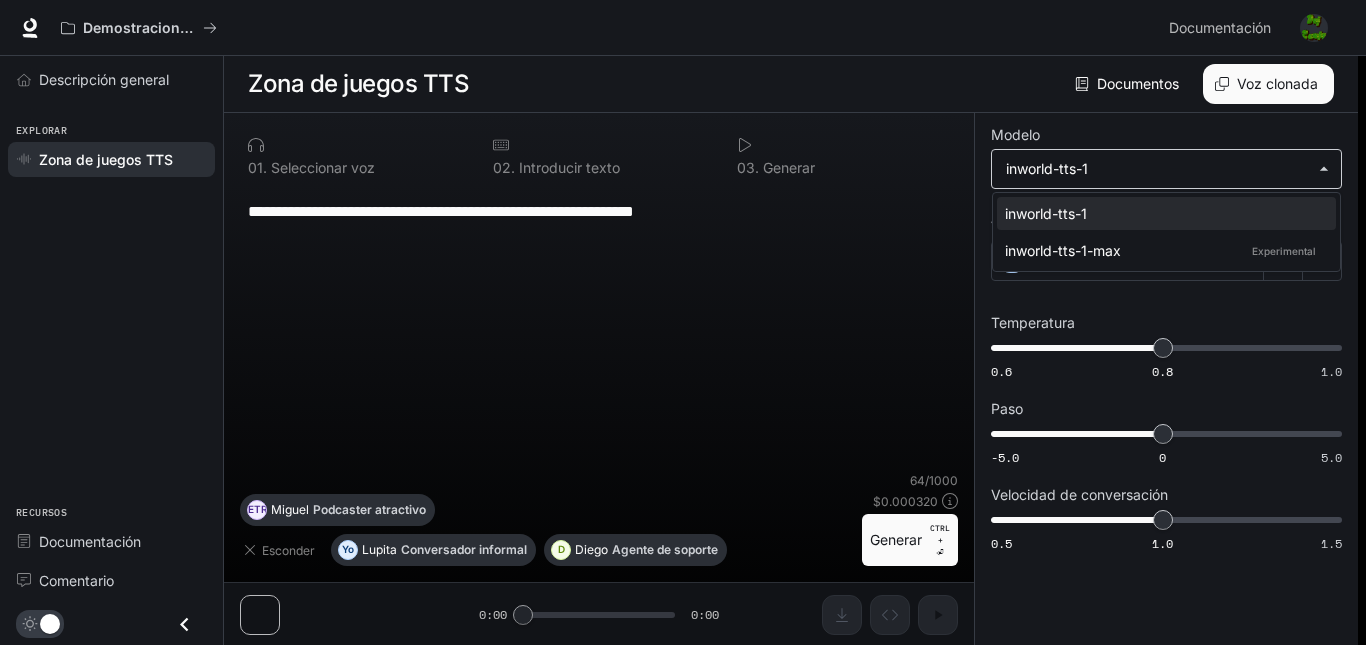 click on "**********" at bounding box center (683, 323) 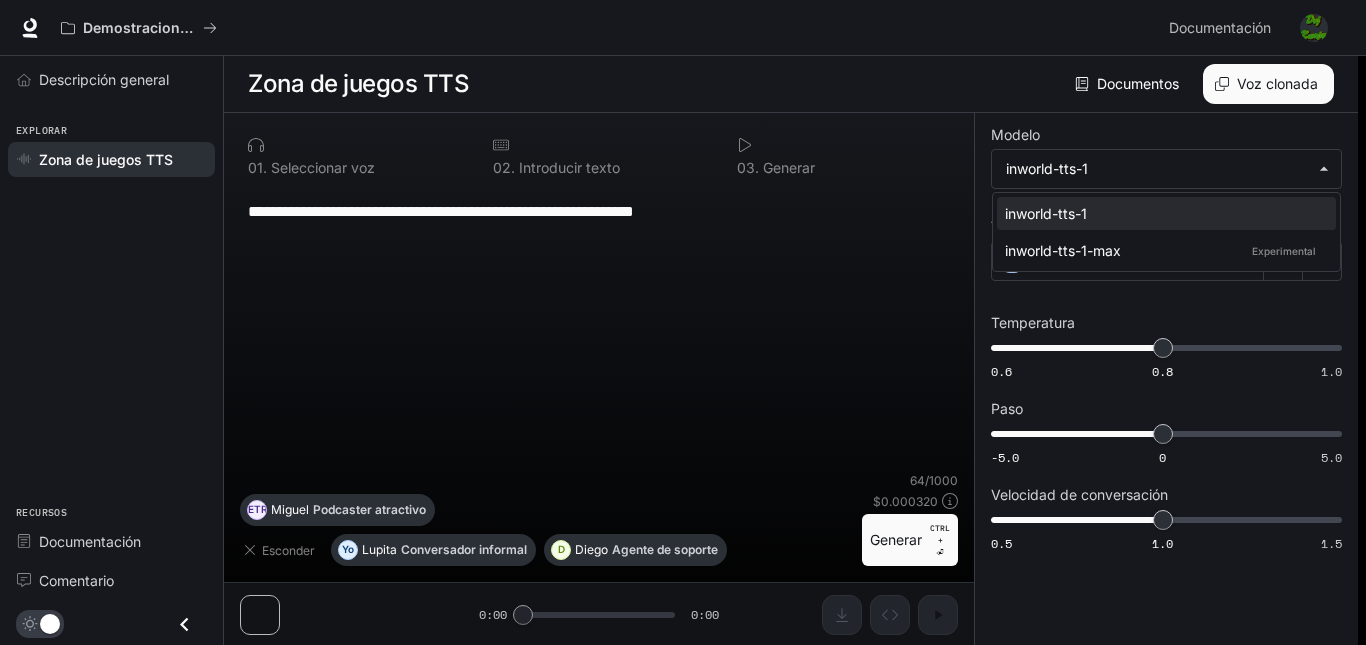 click at bounding box center [683, 322] 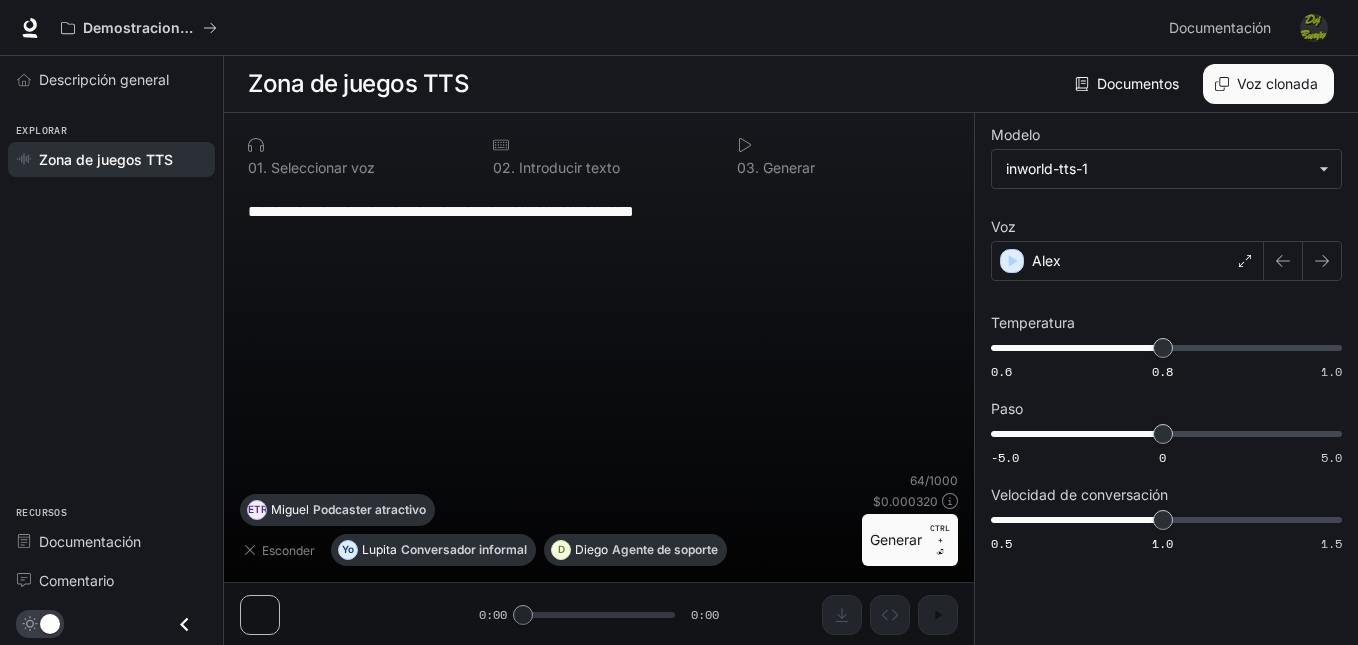 click on "**********" at bounding box center (599, 379) 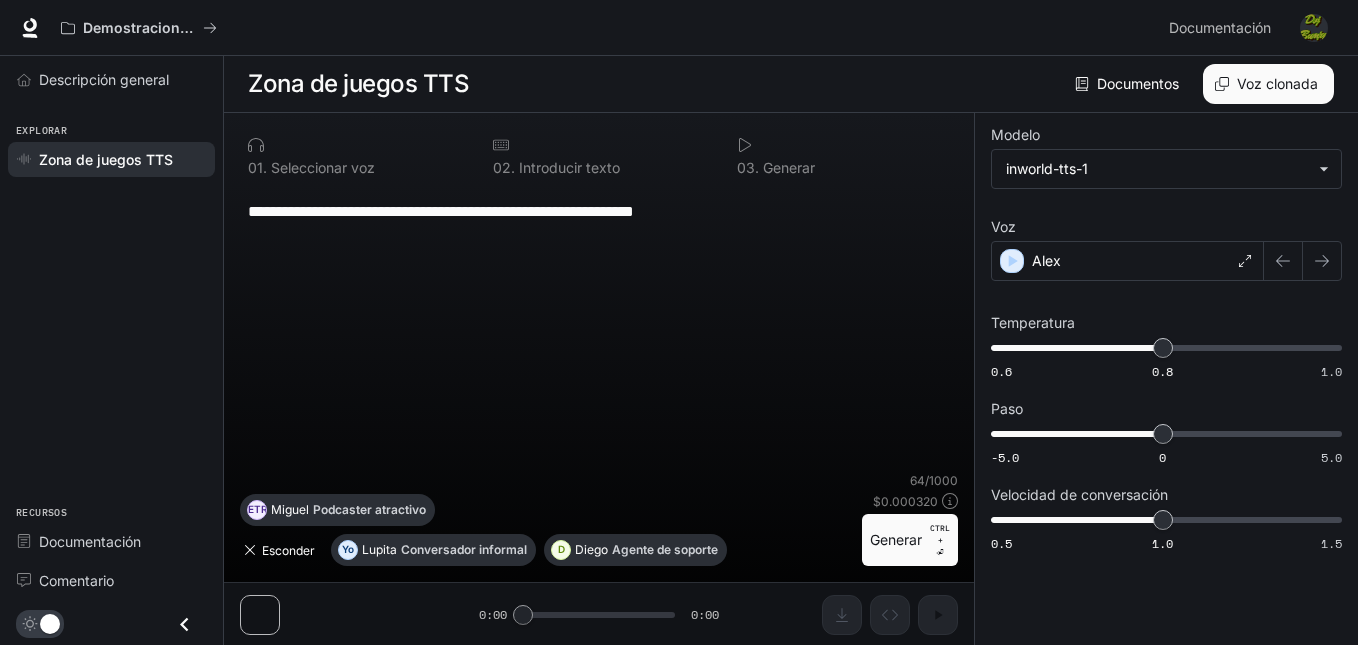 click 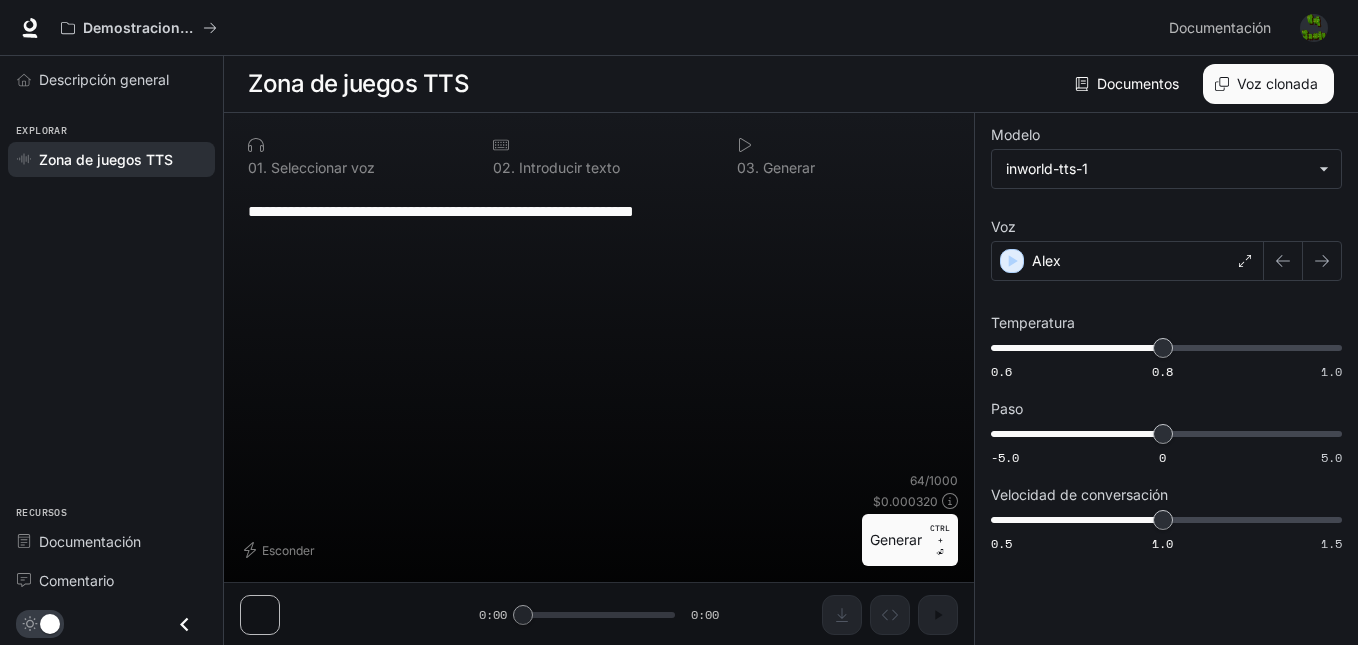 click on "**********" at bounding box center [599, 329] 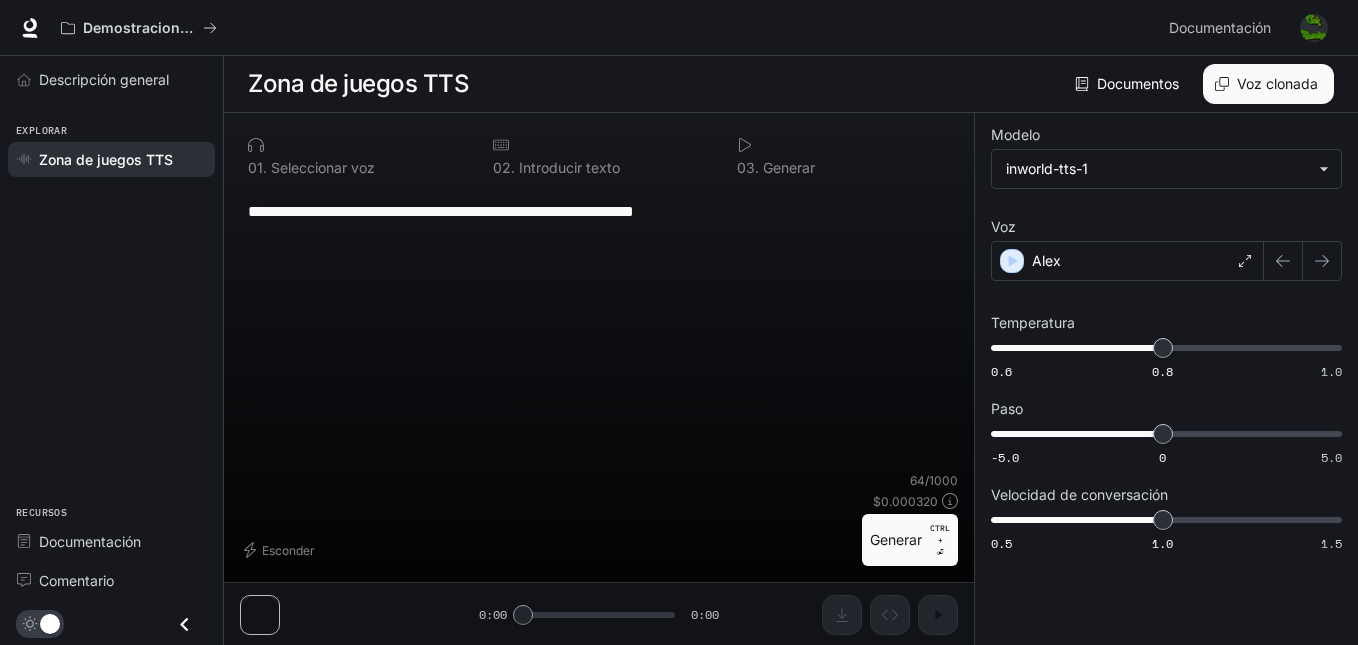 click 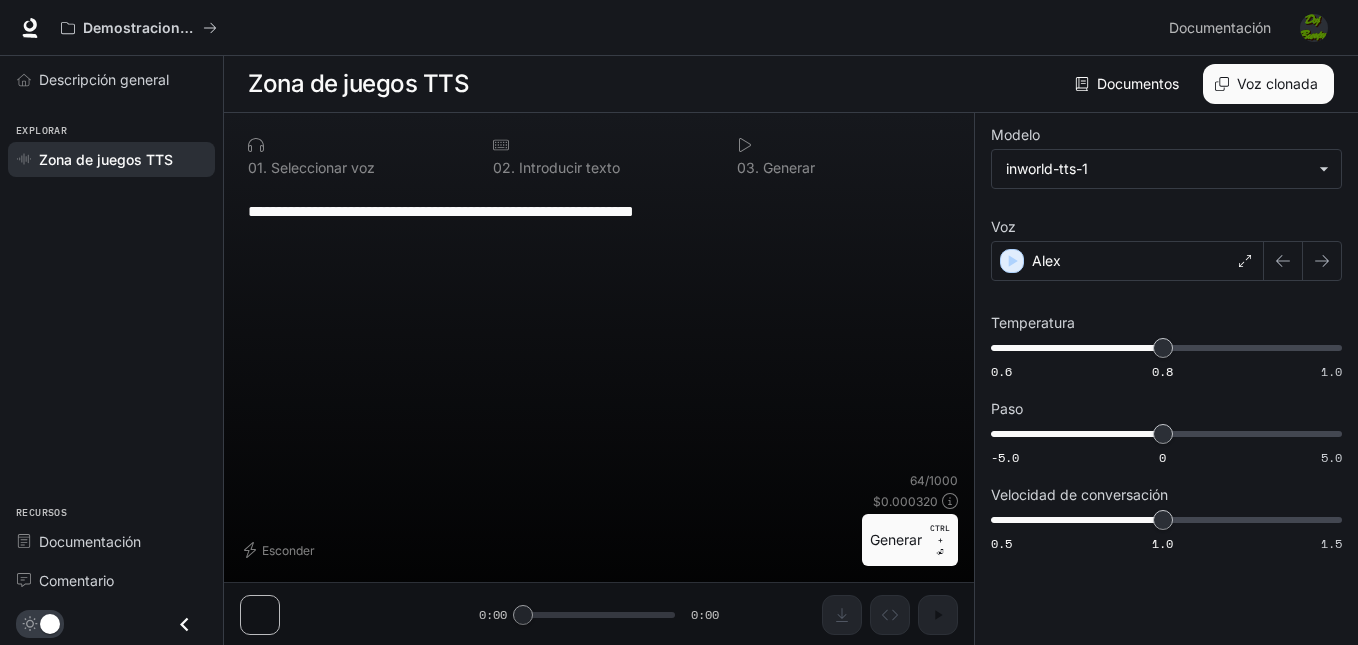 click on "0  1  .   Seleccionar voz" at bounding box center [354, 156] 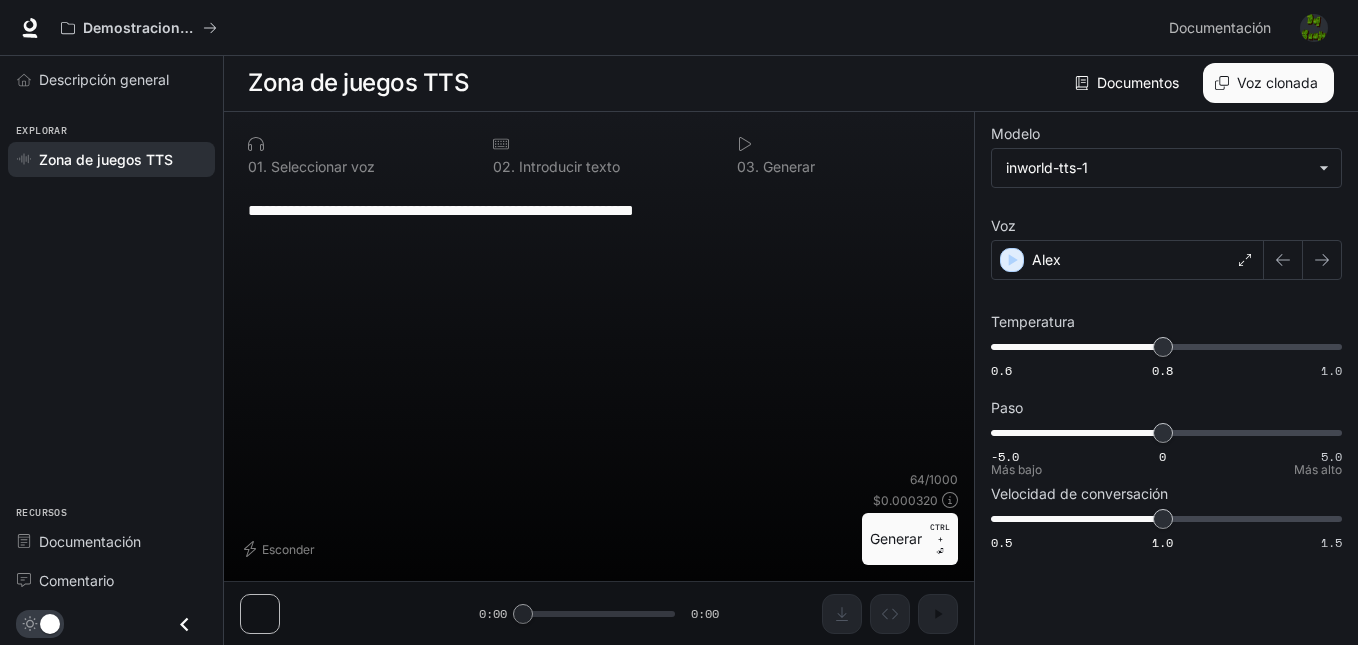 scroll, scrollTop: 0, scrollLeft: 0, axis: both 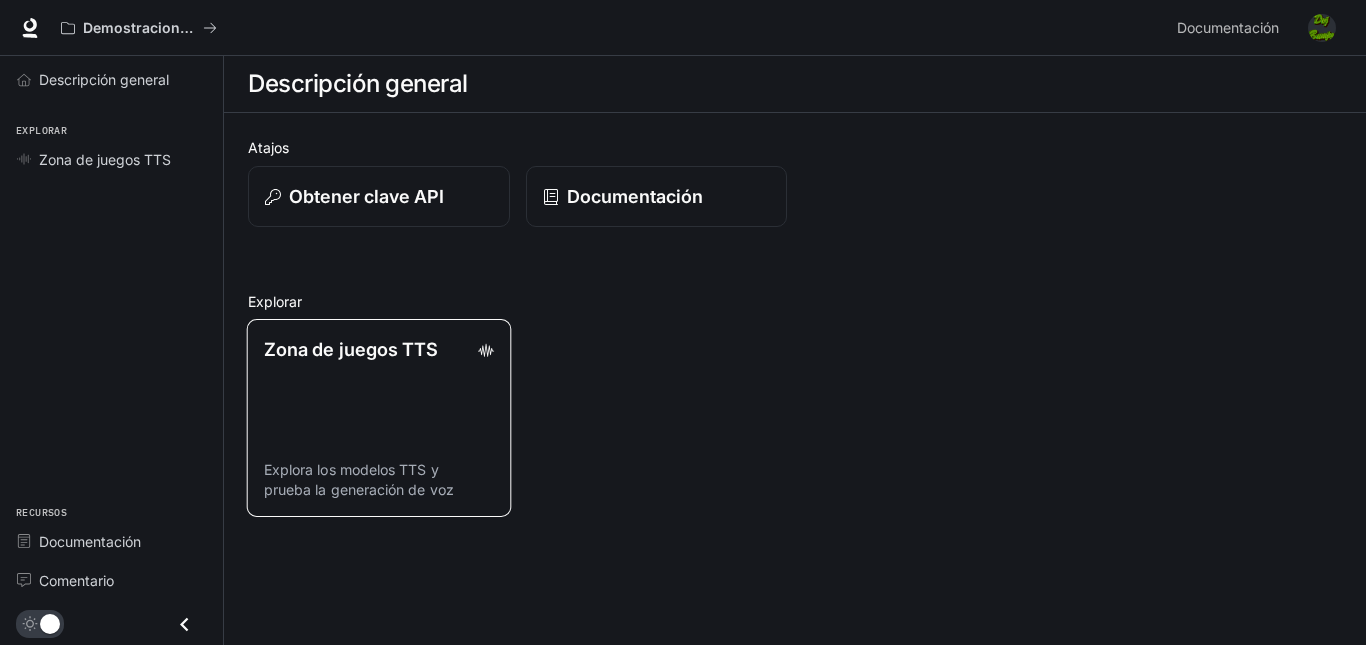 click on "Zona de juegos TTS Explora los modelos TTS y prueba la generación de voz" at bounding box center (379, 418) 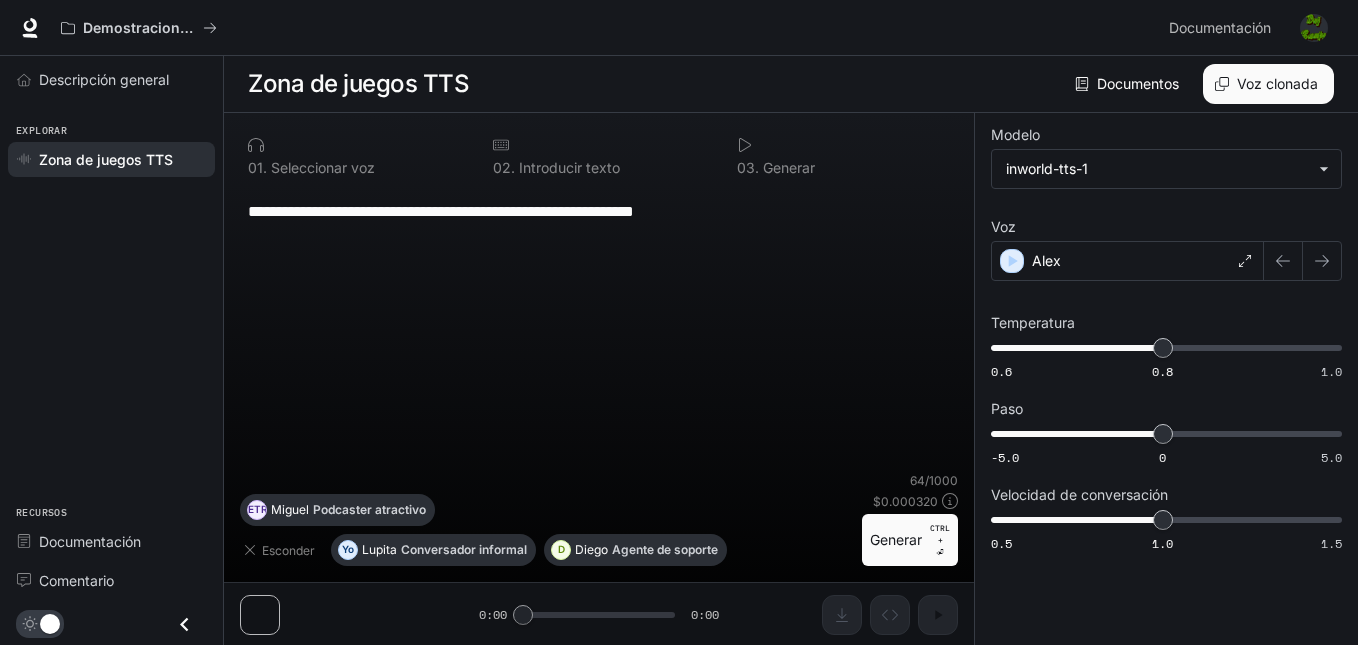 click on "Documentos" at bounding box center [1138, 83] 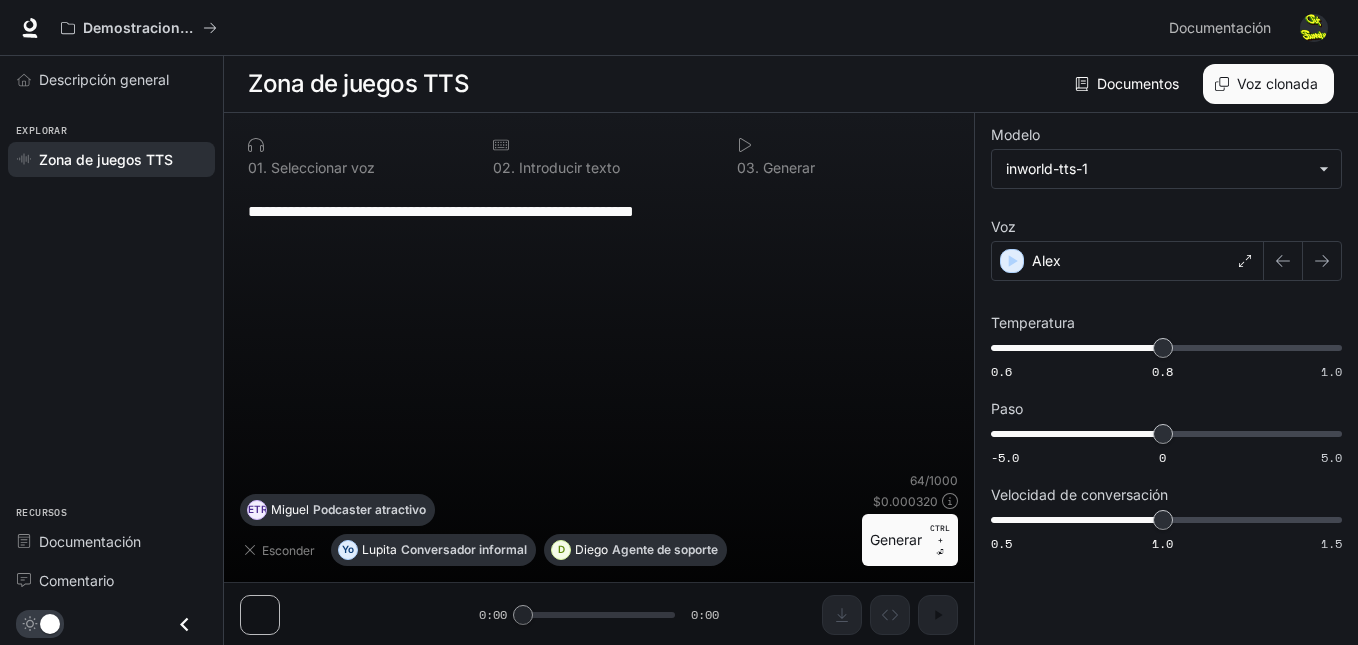 click on "**********" at bounding box center [599, 329] 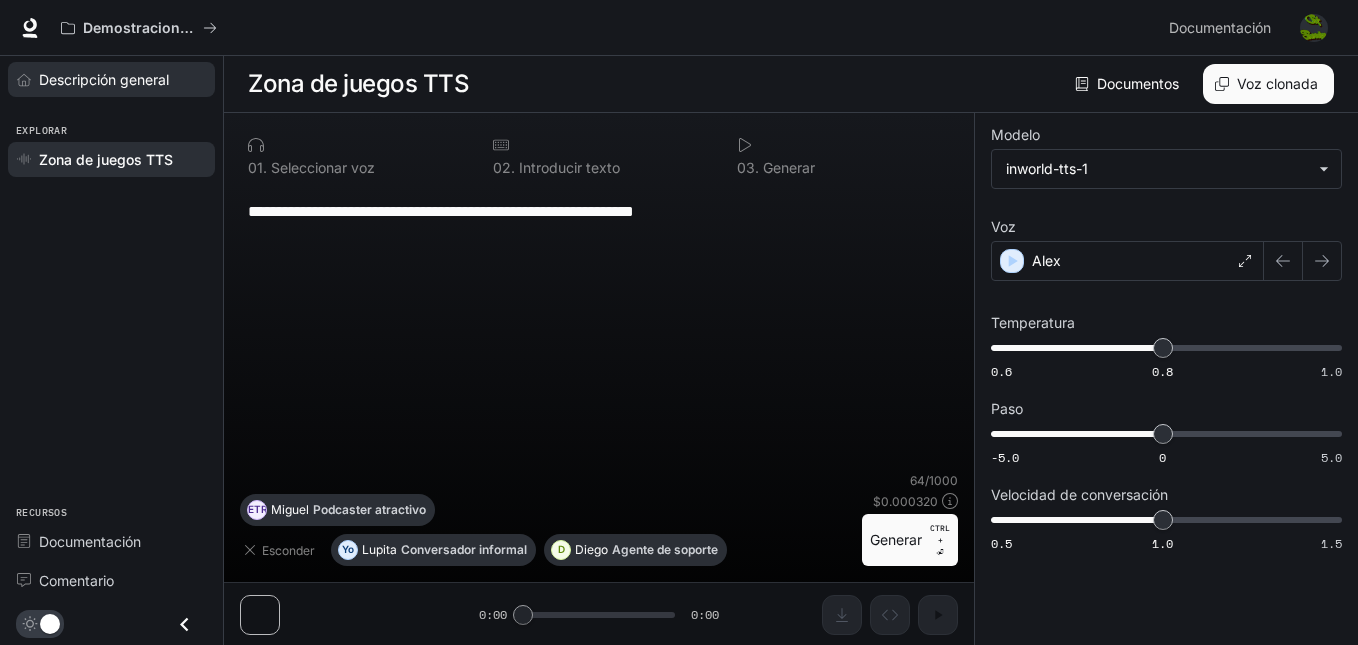 click on "Descripción general" at bounding box center (104, 79) 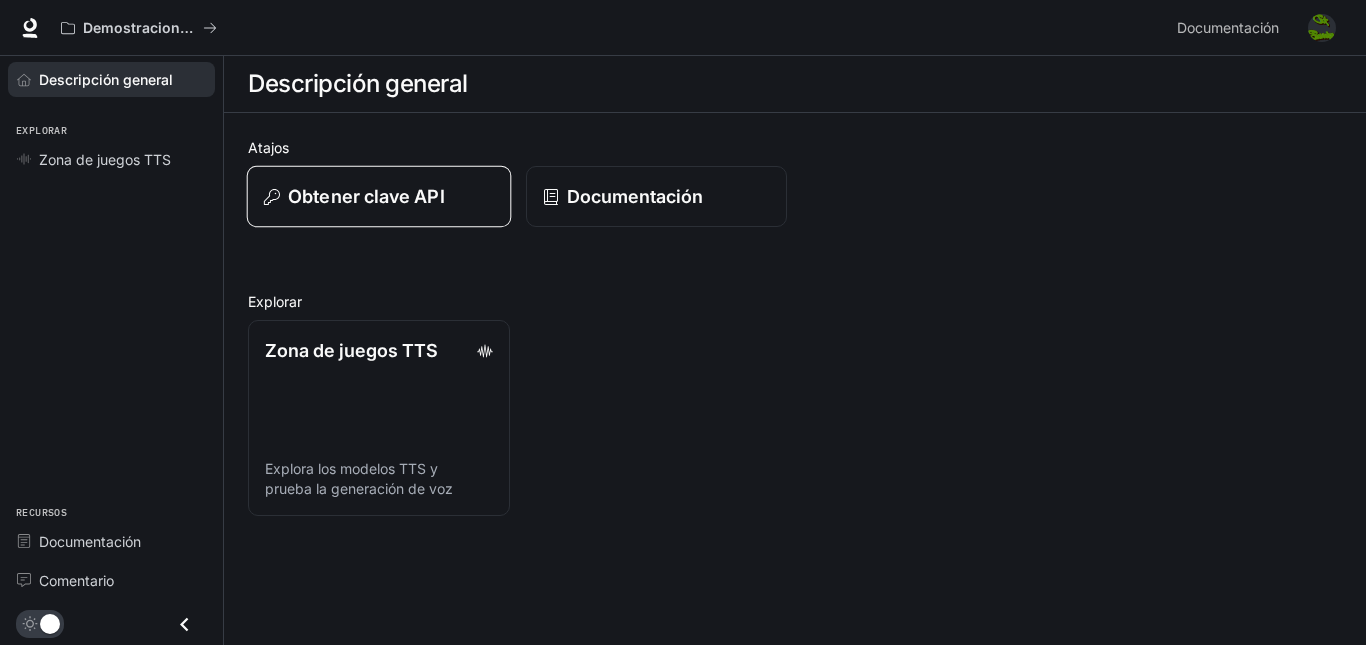 click on "Obtener clave API" at bounding box center [366, 196] 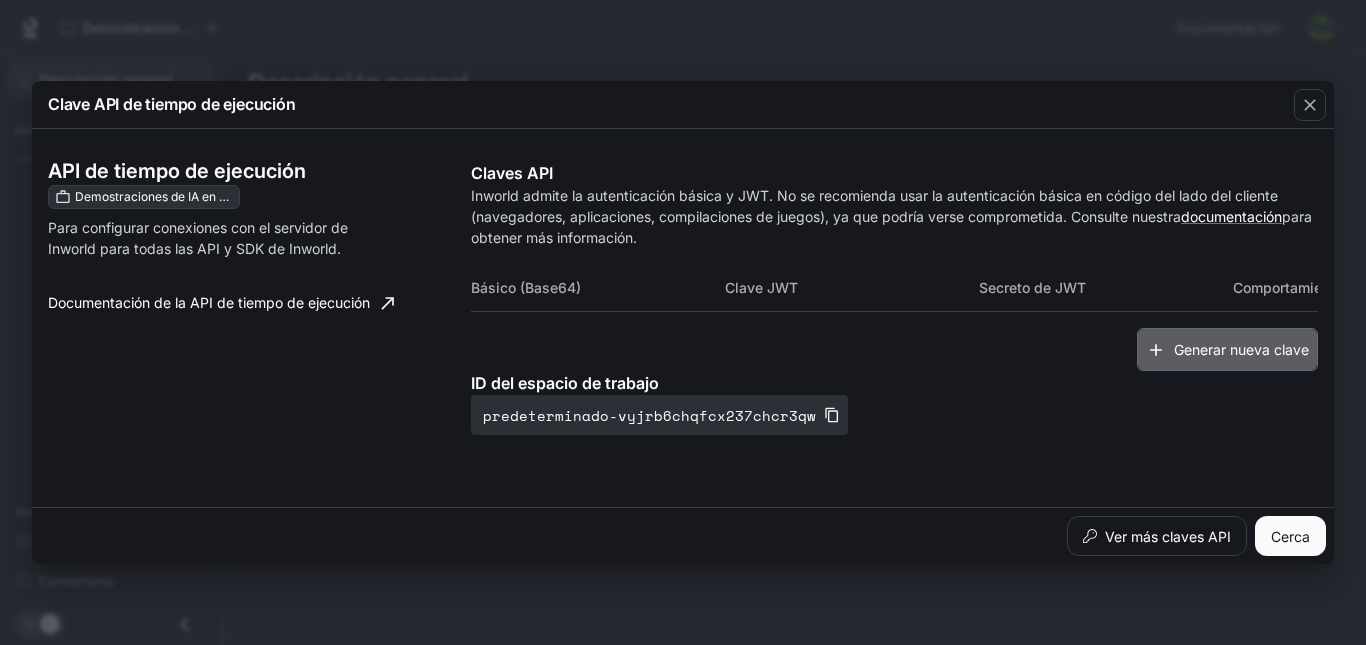 click on "Generar nueva clave" at bounding box center (1241, 349) 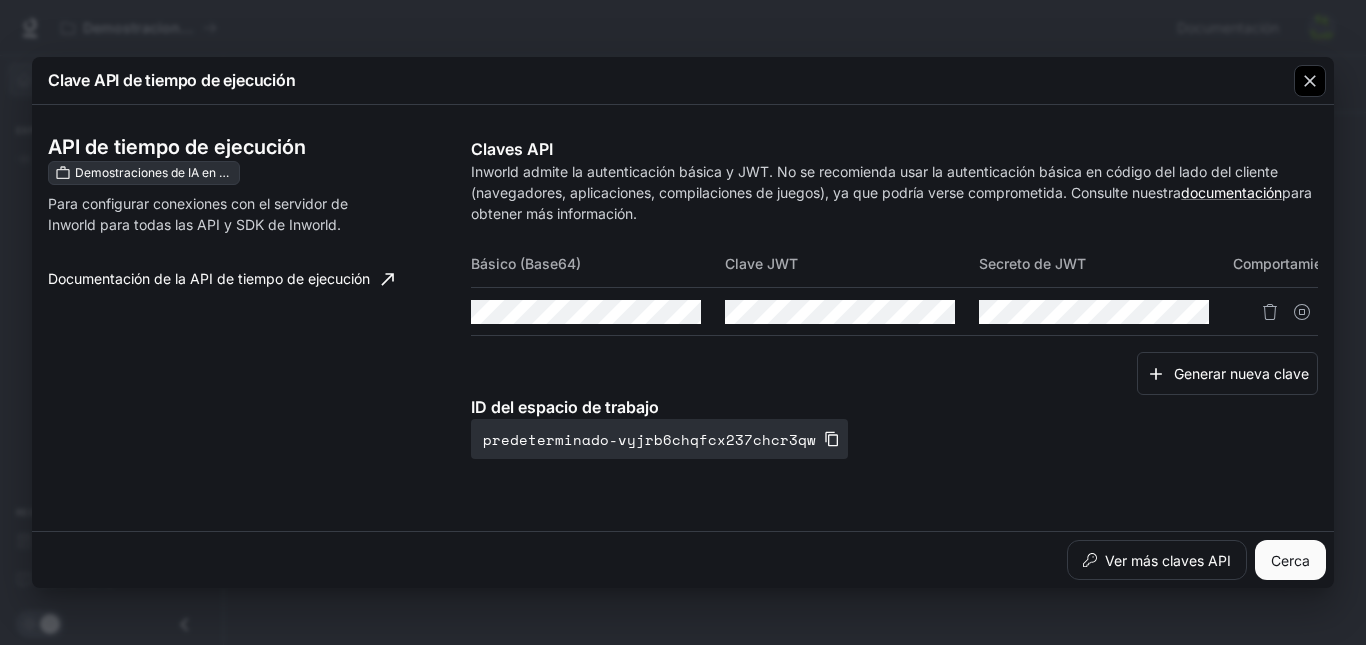 click 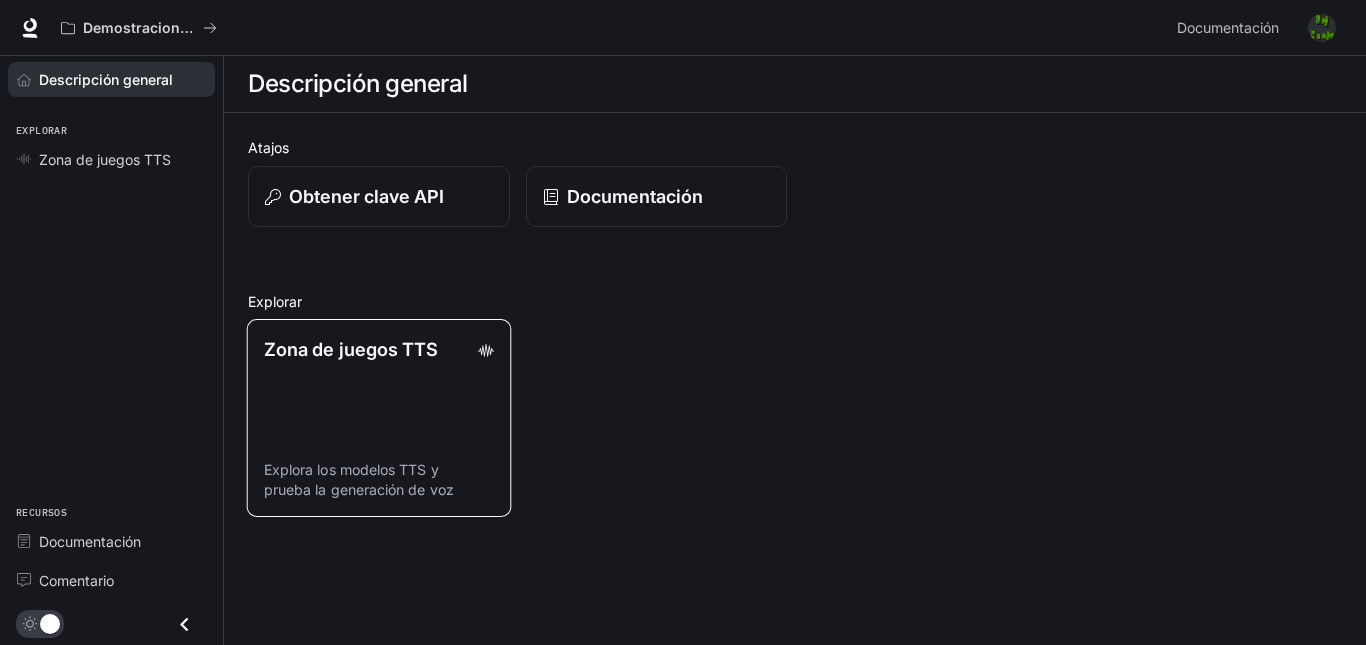click on "Zona de juegos TTS Explora los modelos TTS y prueba la generación de voz" at bounding box center [379, 418] 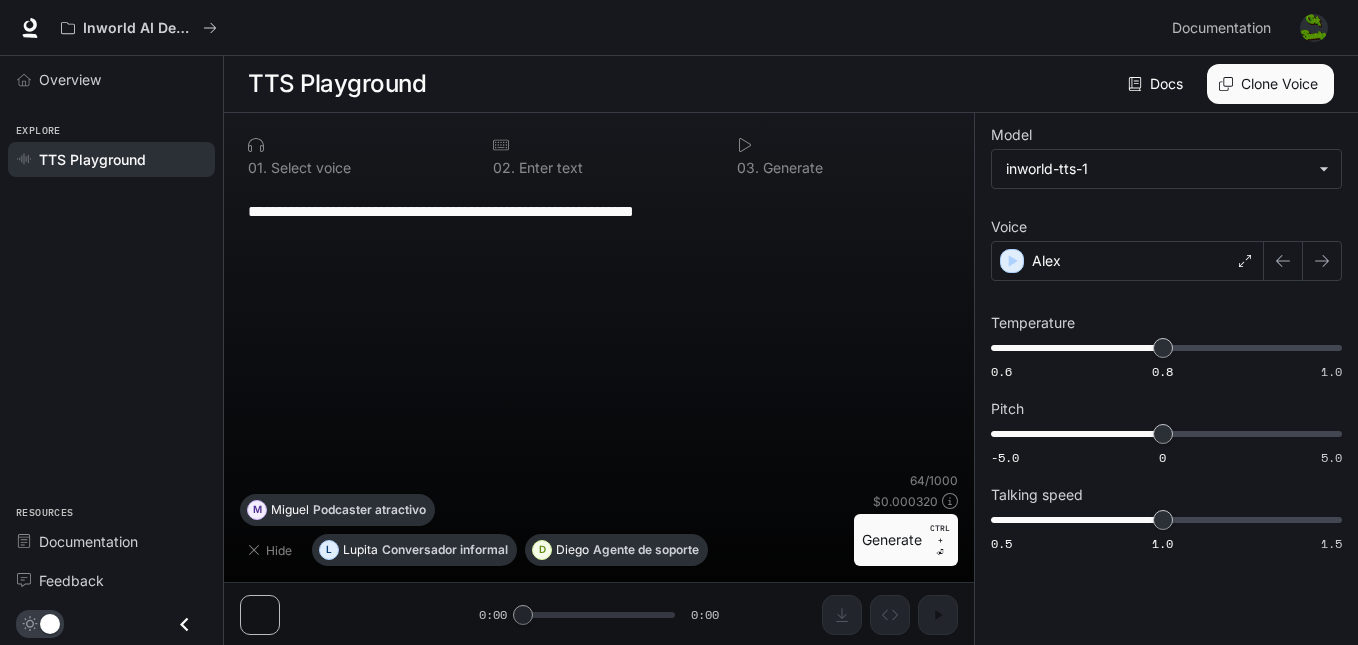 click on "Generate" at bounding box center (791, 168) 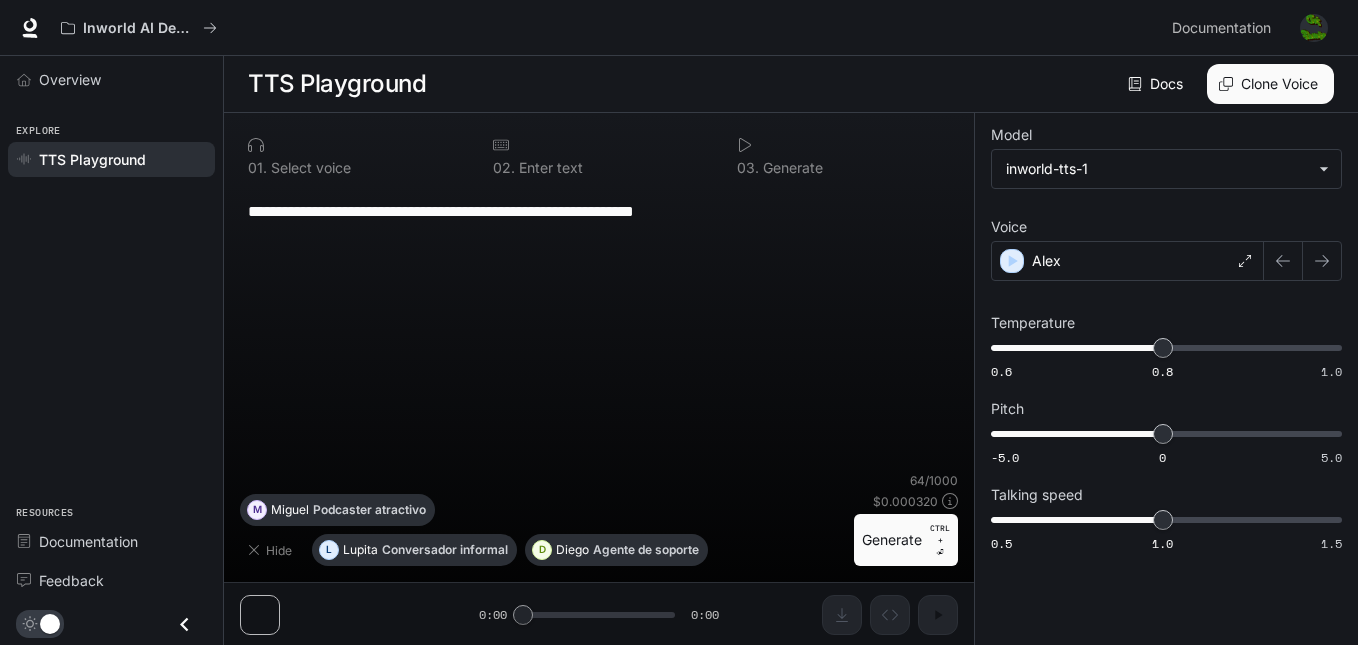 click 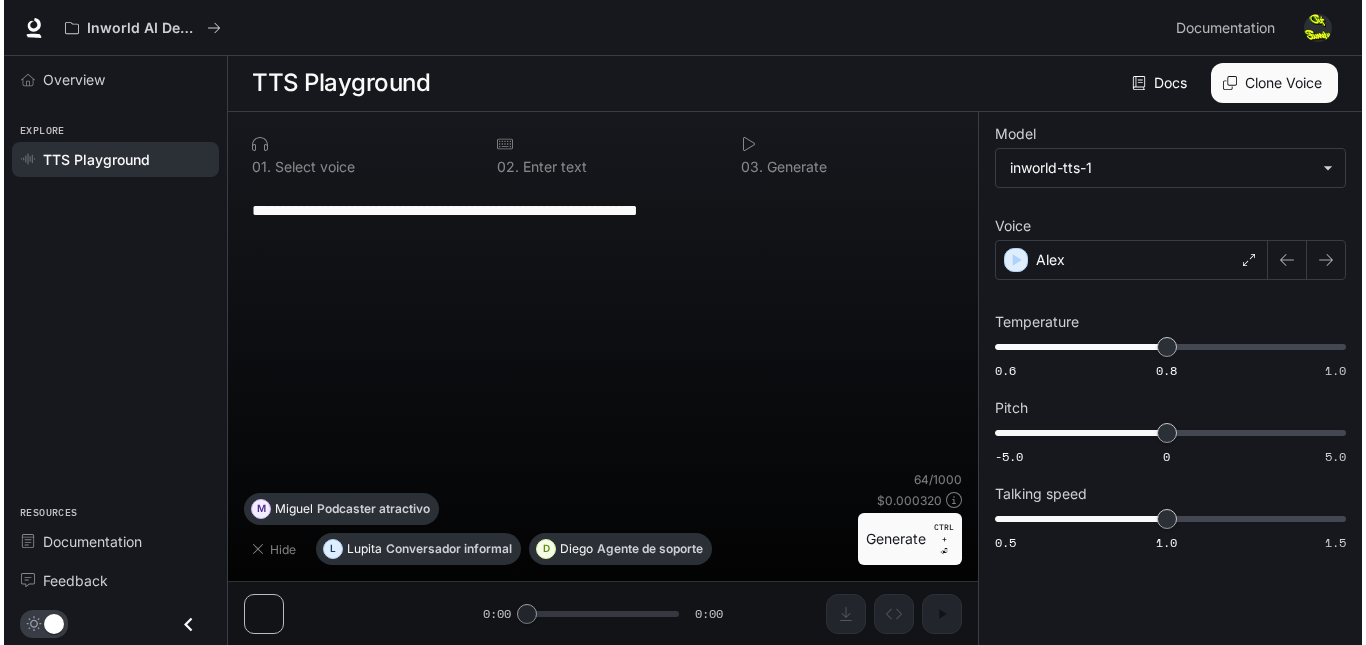scroll, scrollTop: 0, scrollLeft: 0, axis: both 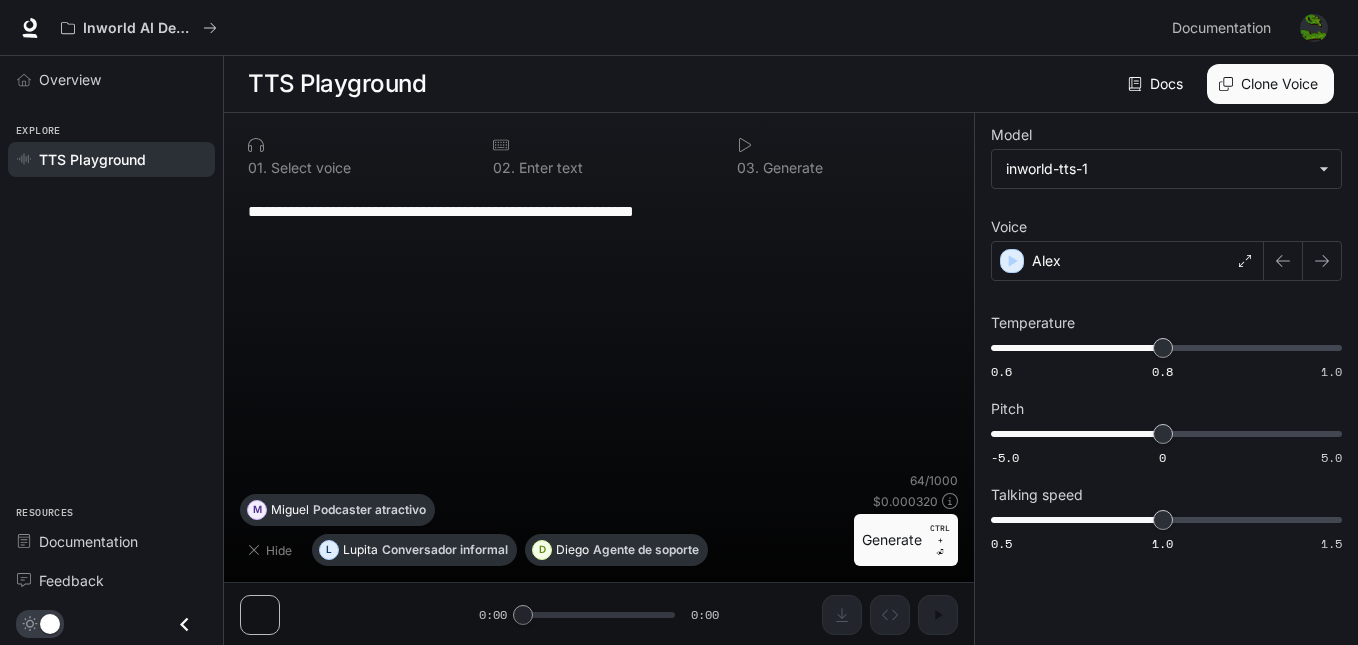 click 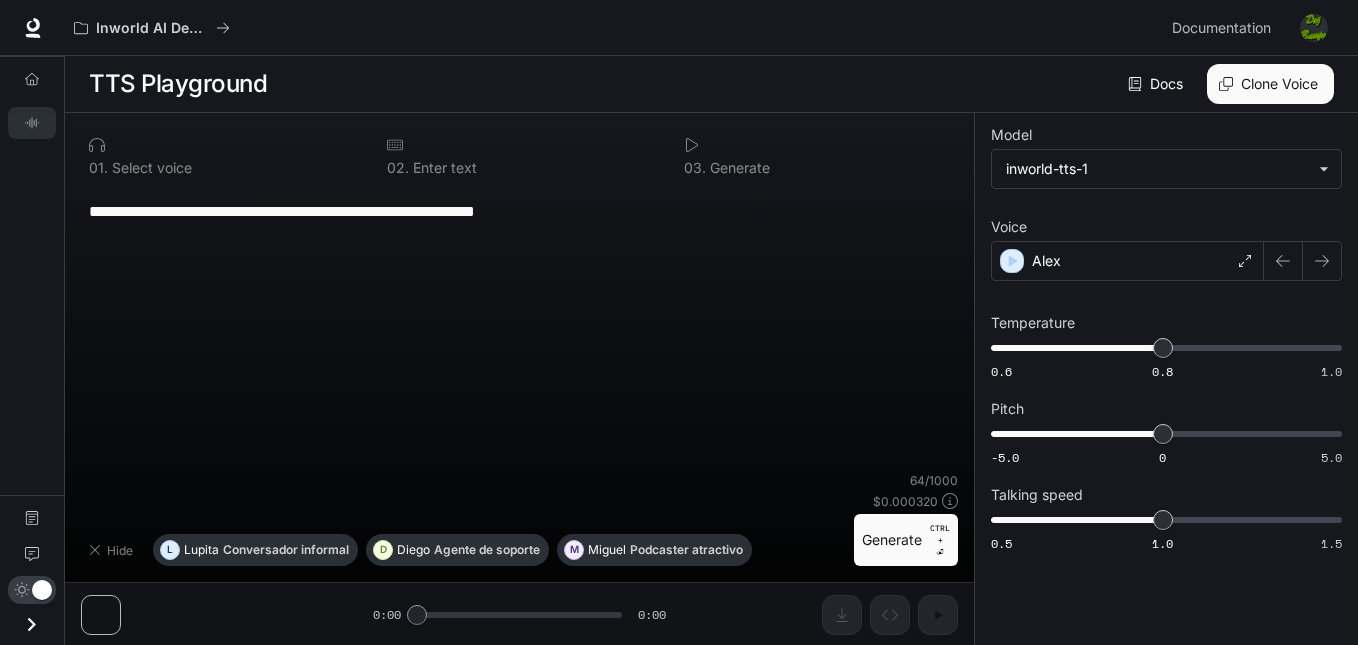 click 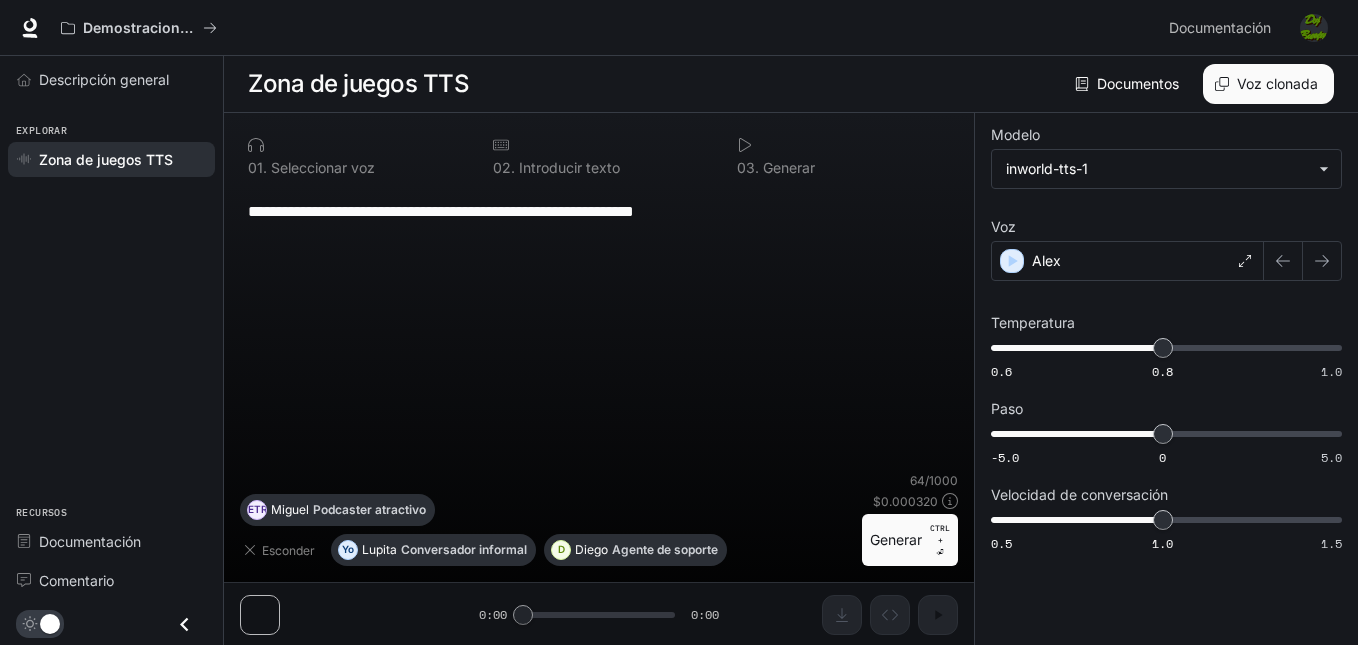 click on "Zona de juegos TTS" at bounding box center (106, 159) 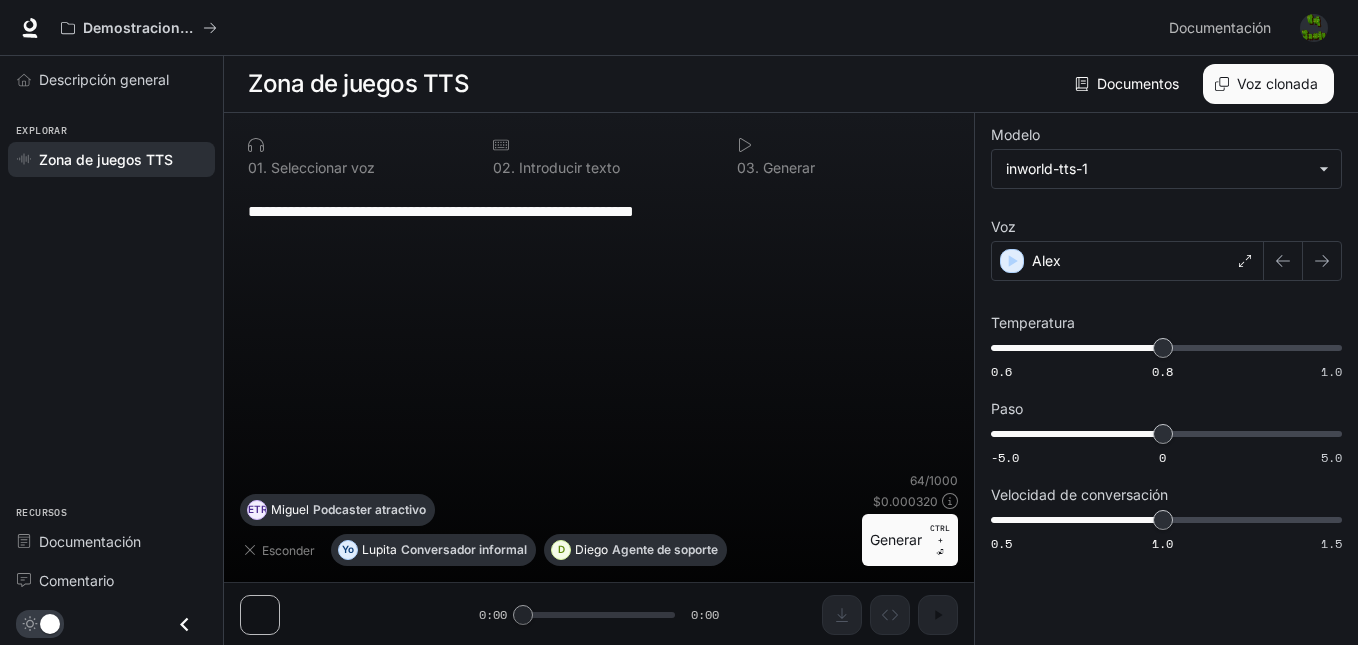 click on "Descripción general Explorar Zona de juegos TTS Recursos Documentación Comentario" at bounding box center [111, 350] 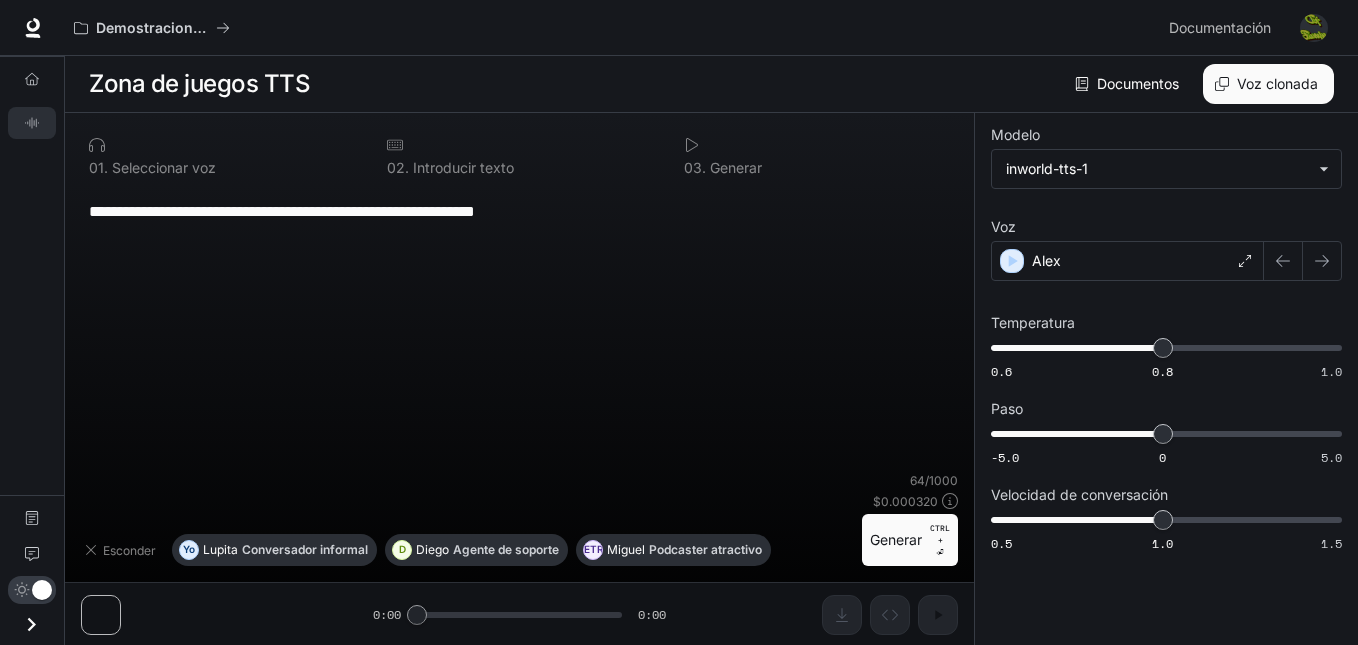 click on "Descripción general Zona de juegos TTS Documentación Comentario" at bounding box center [32, 350] 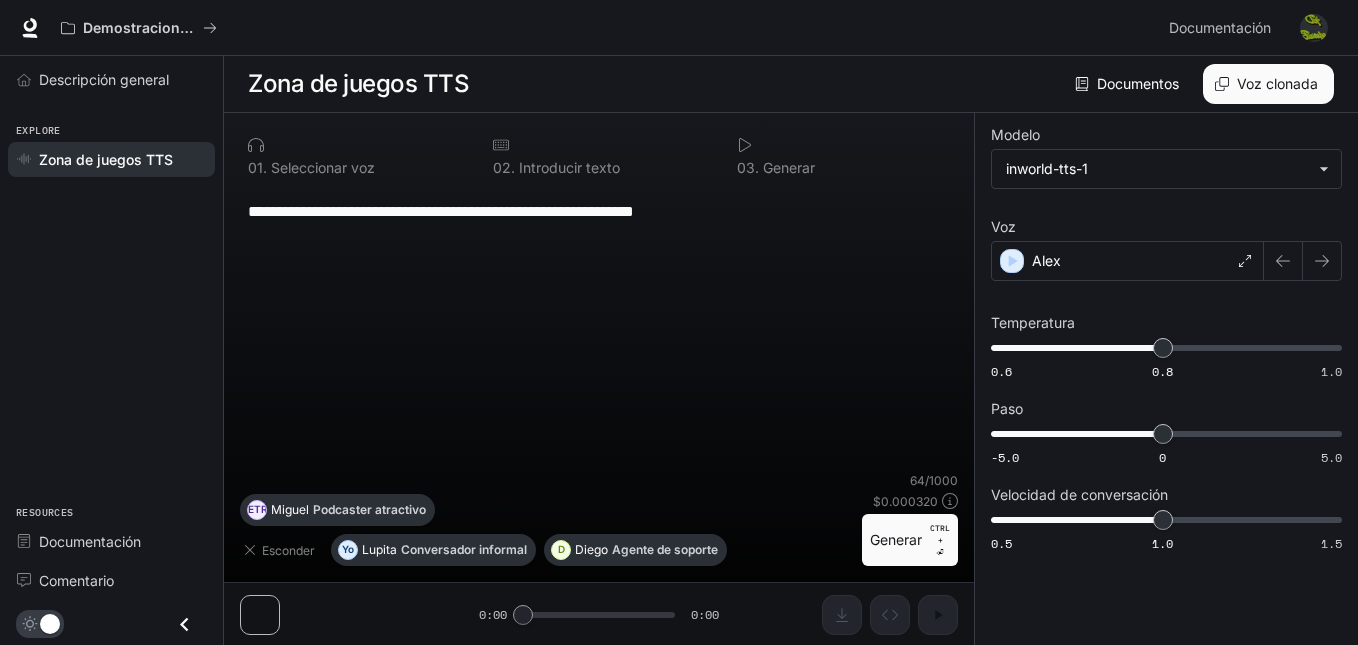 drag, startPoint x: 506, startPoint y: 366, endPoint x: 432, endPoint y: 357, distance: 74.54529 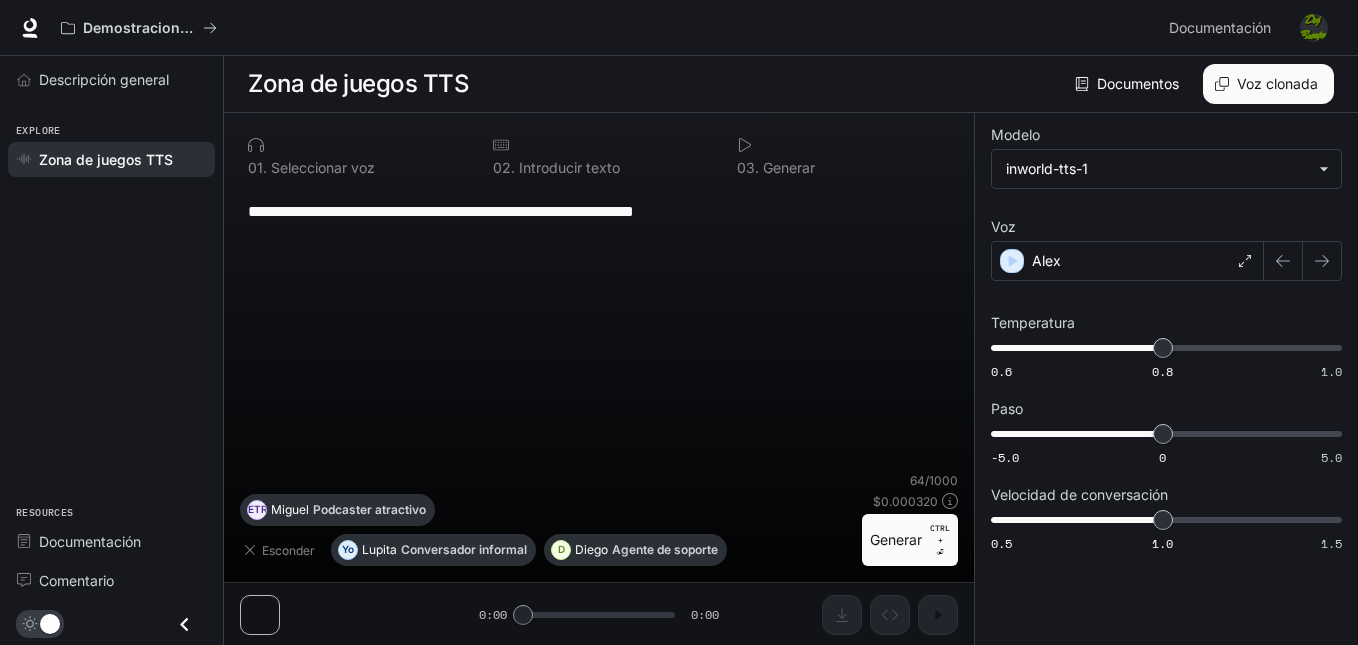 click on "**********" at bounding box center [599, 329] 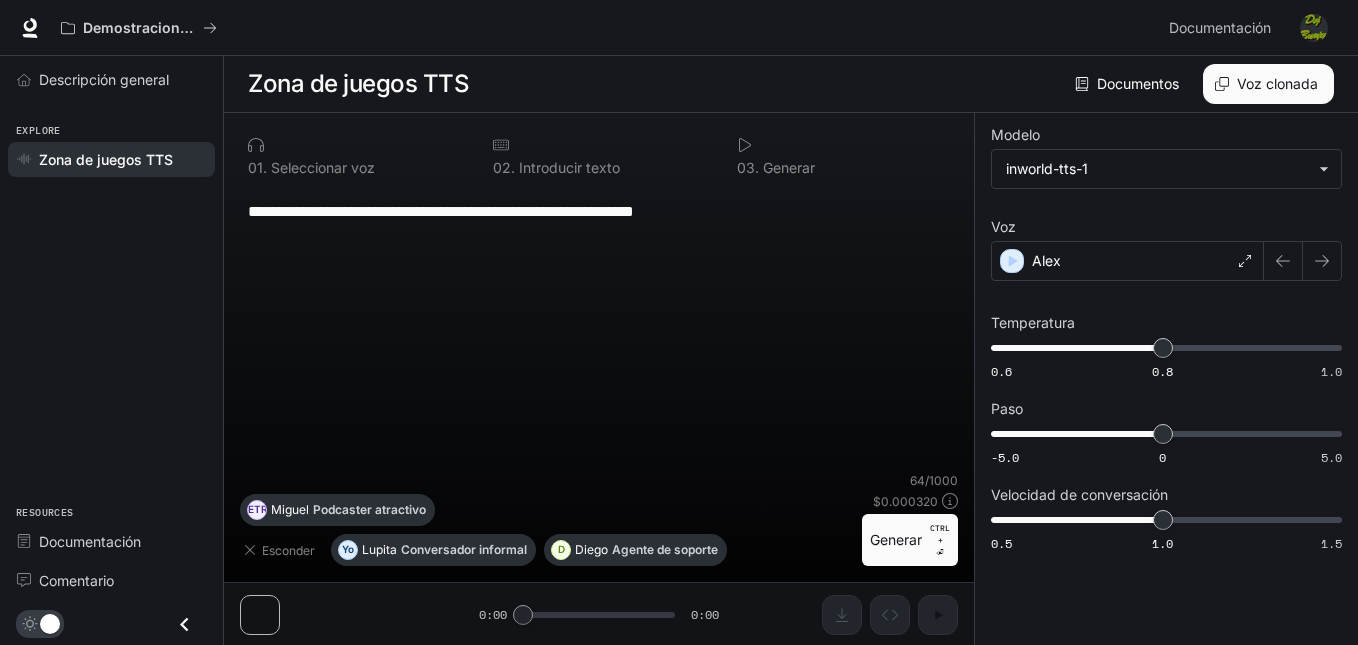 drag, startPoint x: 758, startPoint y: 215, endPoint x: 236, endPoint y: 235, distance: 522.383 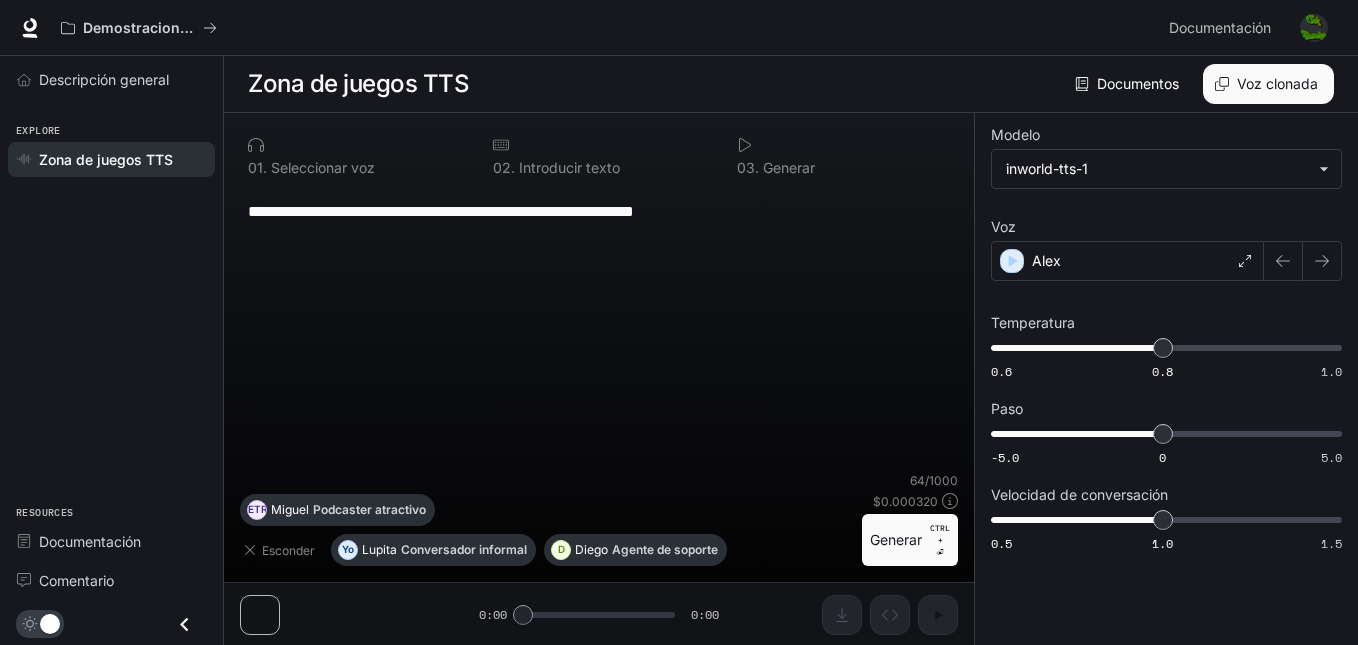 click on "**********" at bounding box center [599, 379] 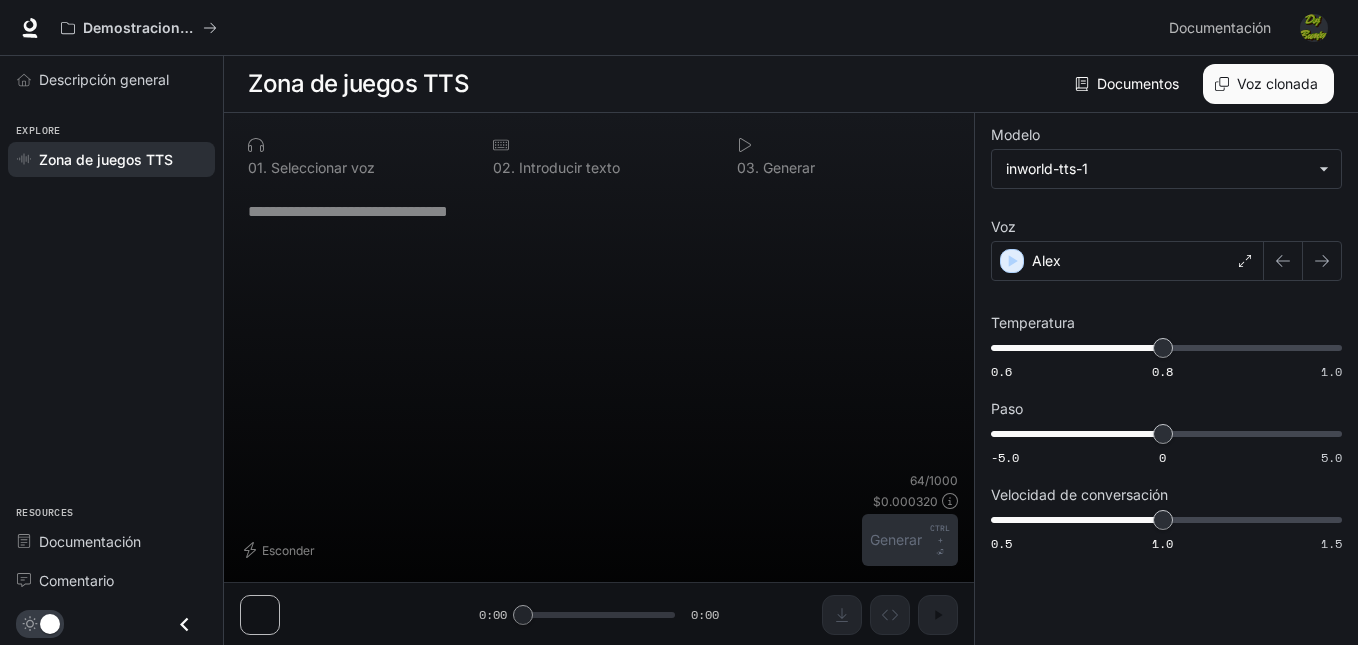 type 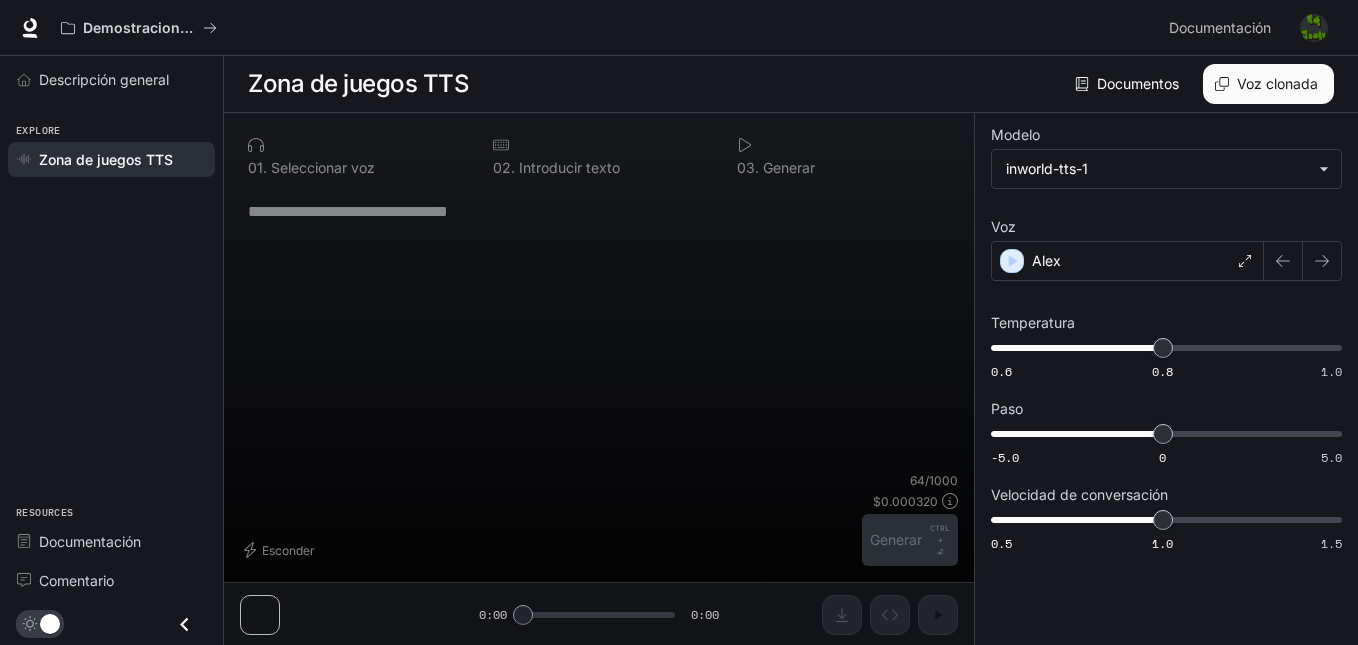 click at bounding box center (1314, 28) 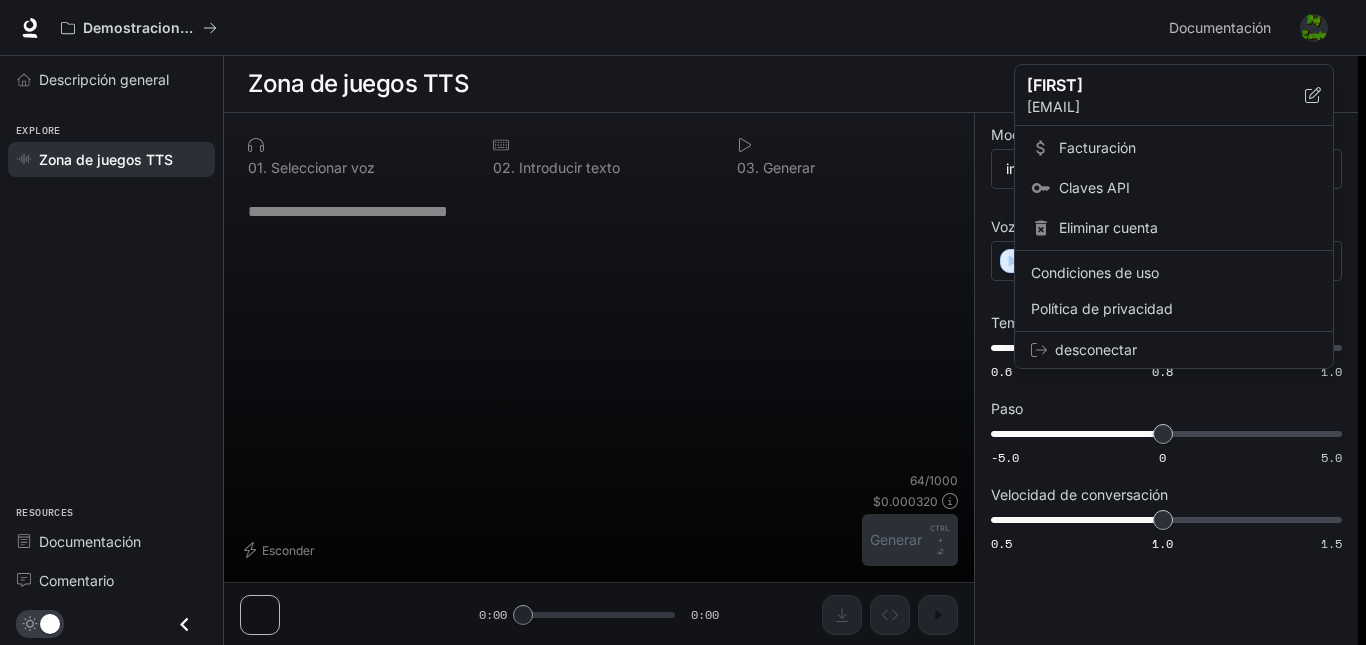 click on "desconectar" at bounding box center (1096, 349) 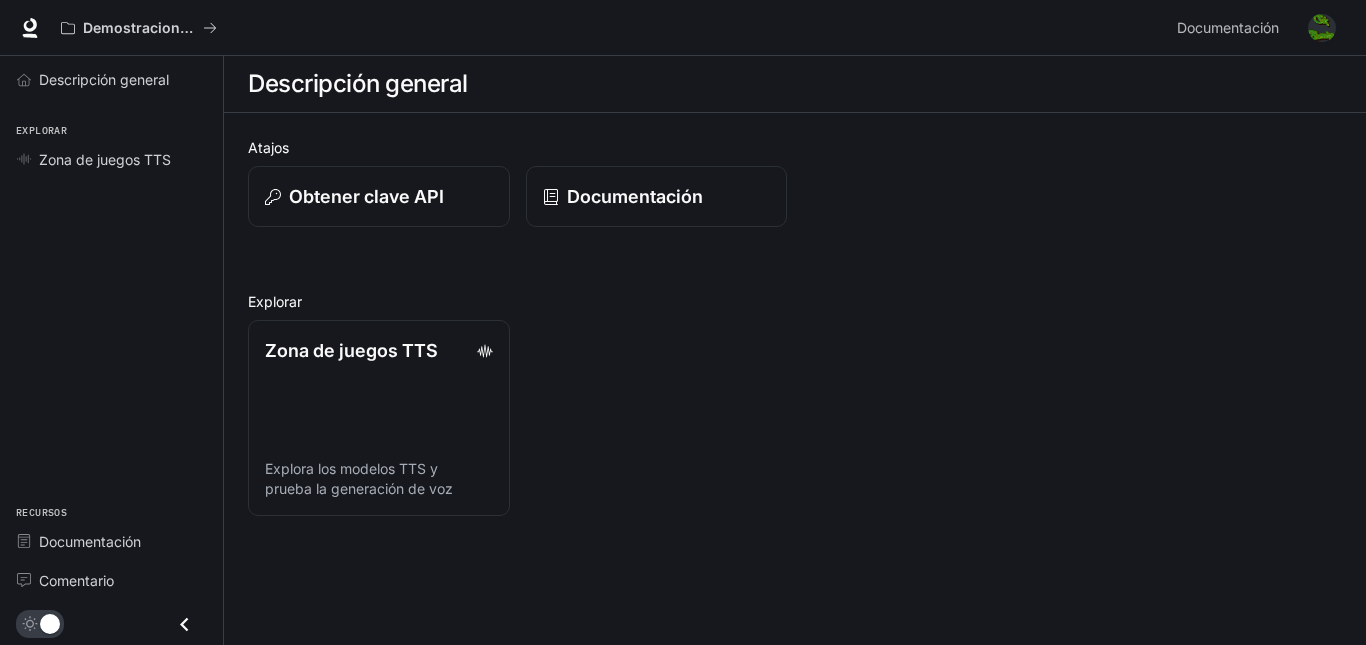 scroll, scrollTop: 0, scrollLeft: 0, axis: both 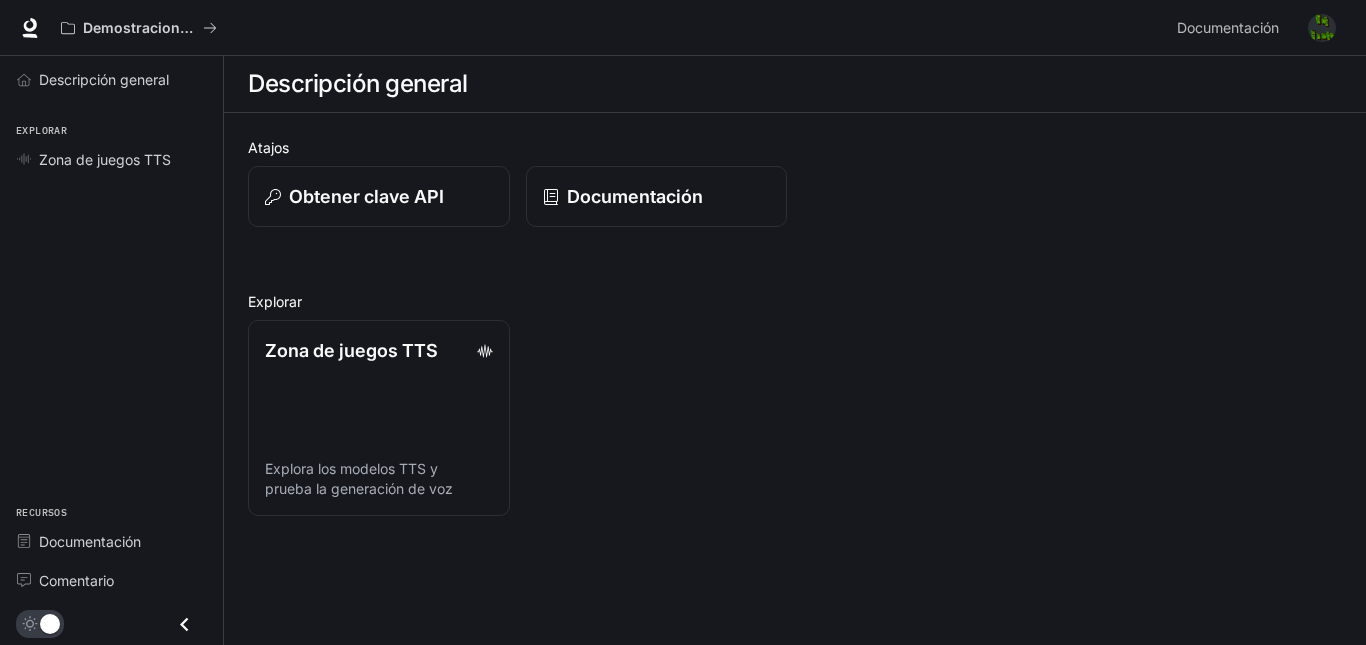 click on "Zona de juegos TTS Explora los modelos TTS y prueba la generación de voz" at bounding box center [787, 410] 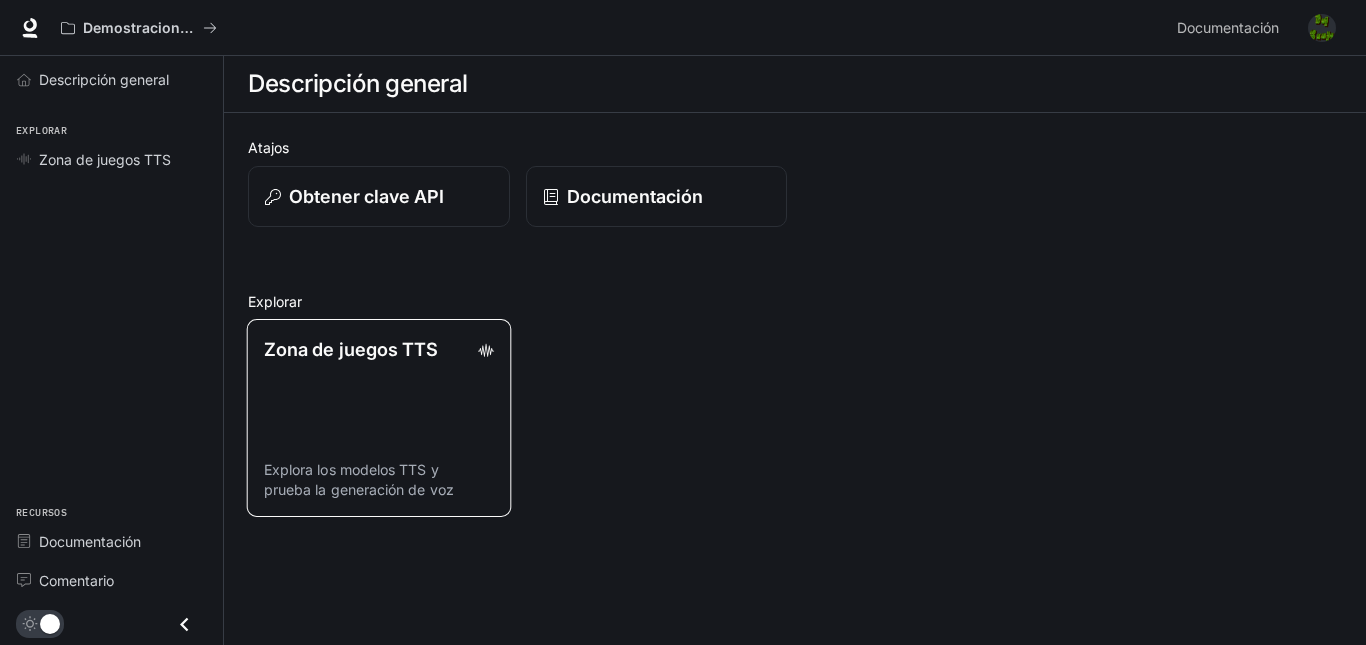 click on "Zona de juegos TTS Explora los modelos TTS y prueba la generación de voz" at bounding box center (379, 418) 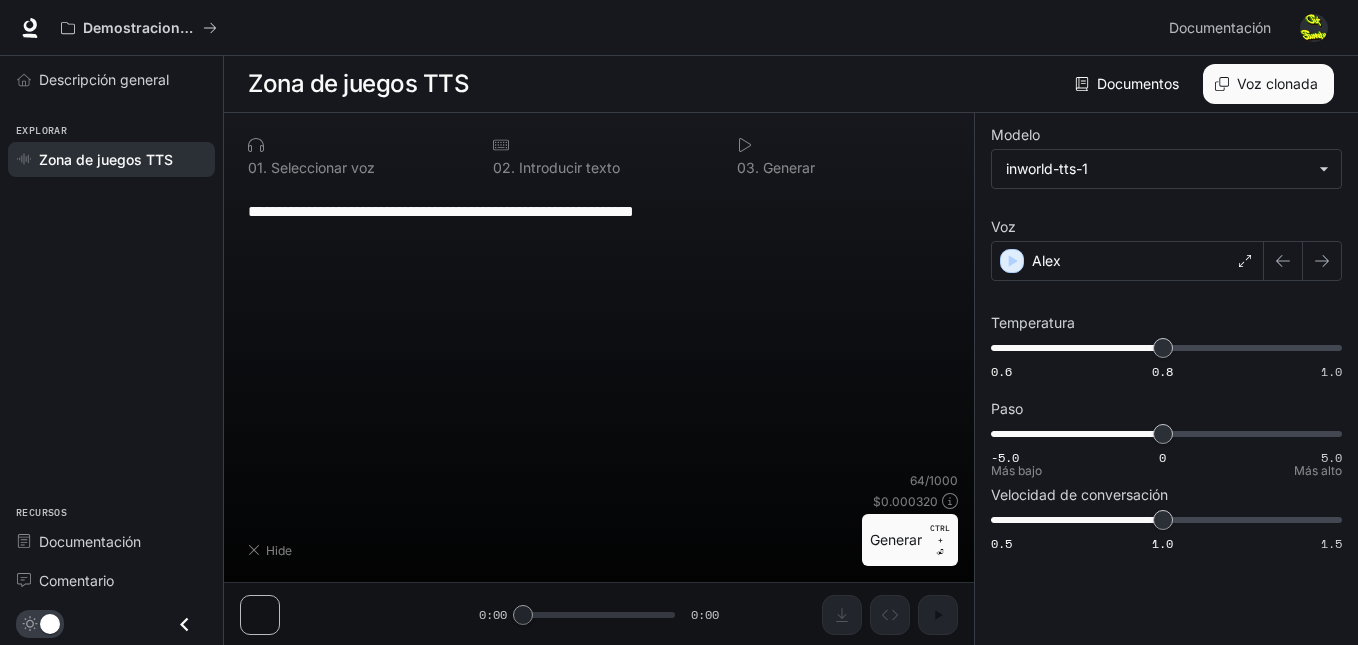 type 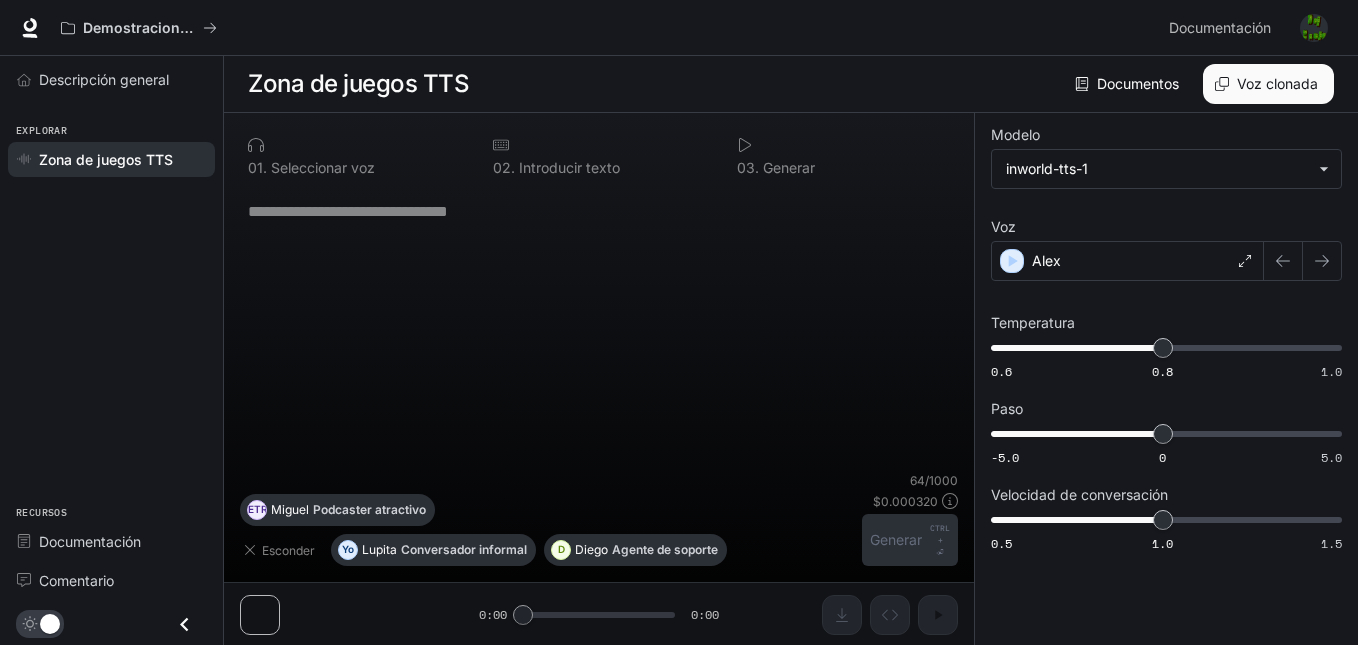 click on "Documentos" at bounding box center (1138, 83) 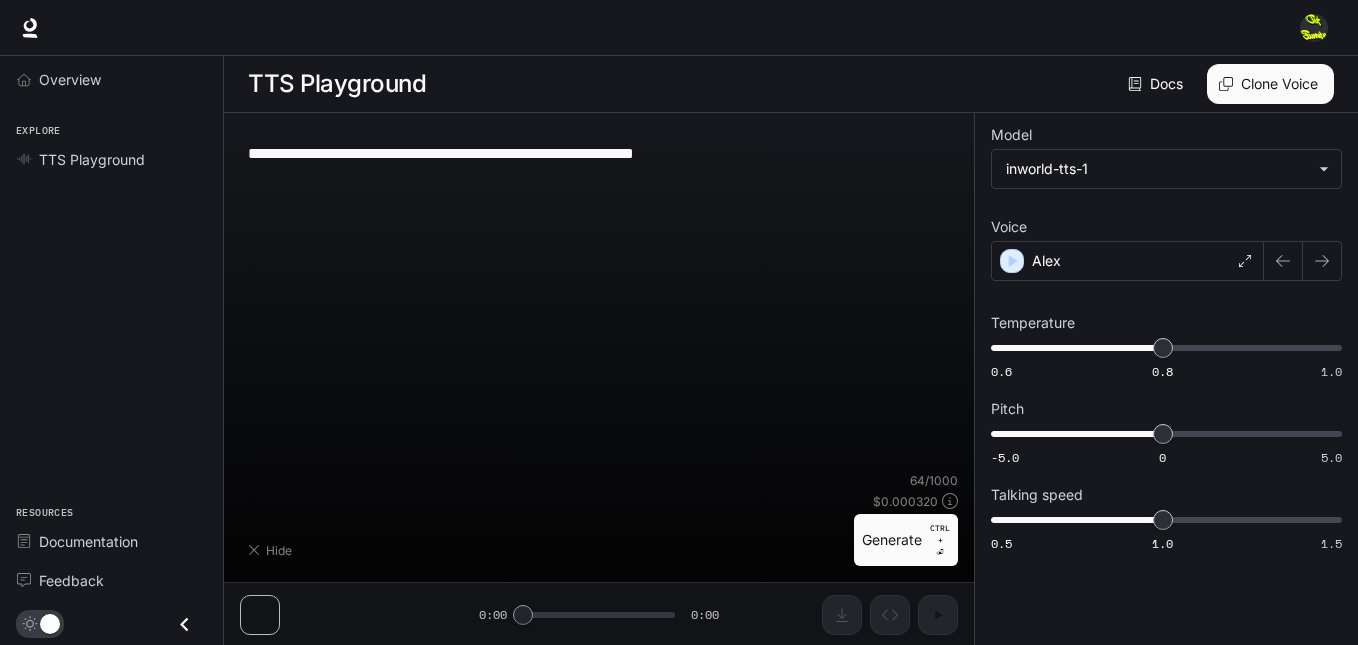 type 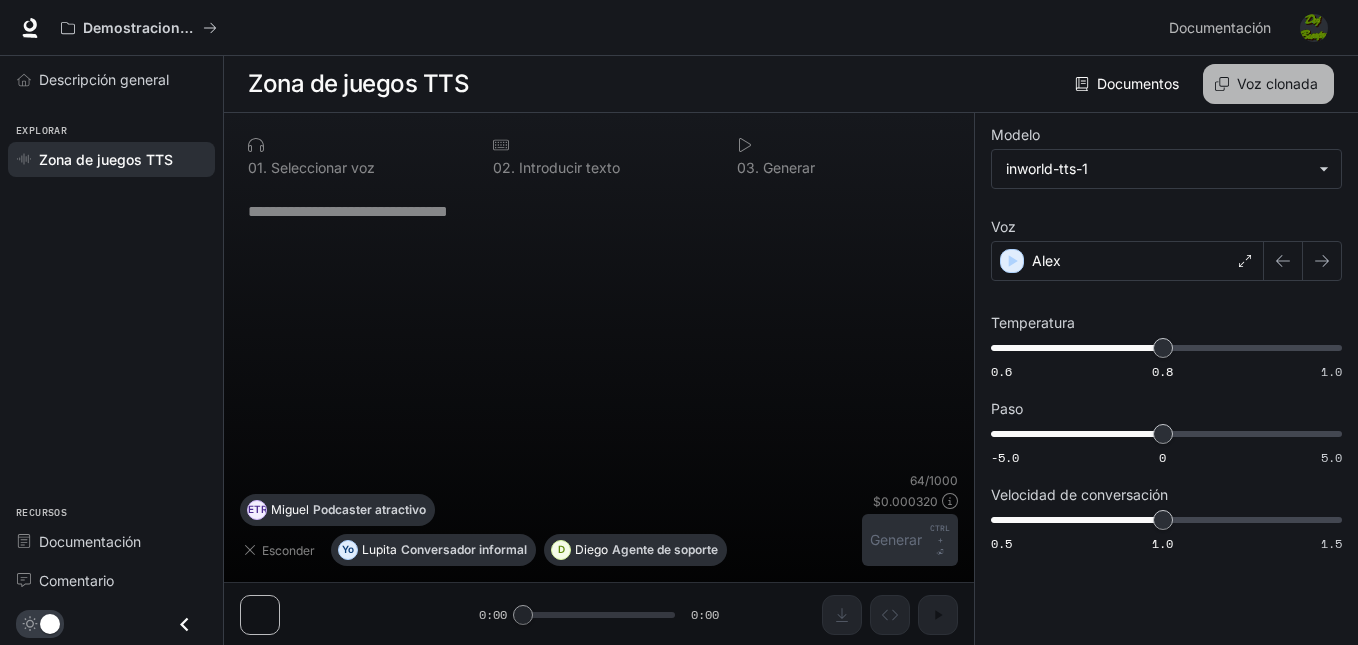 click on "Voz clonada" at bounding box center (1277, 83) 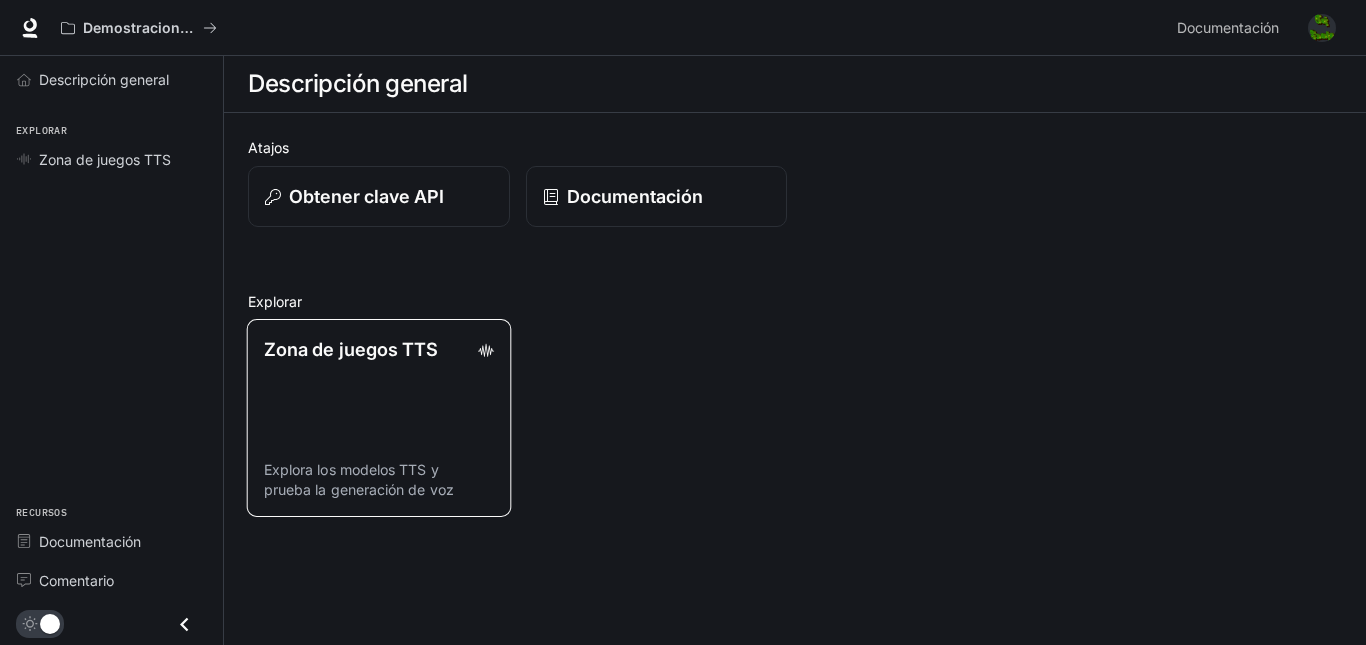 click on "Zona de juegos TTS Explora los modelos TTS y prueba la generación de voz" at bounding box center (379, 418) 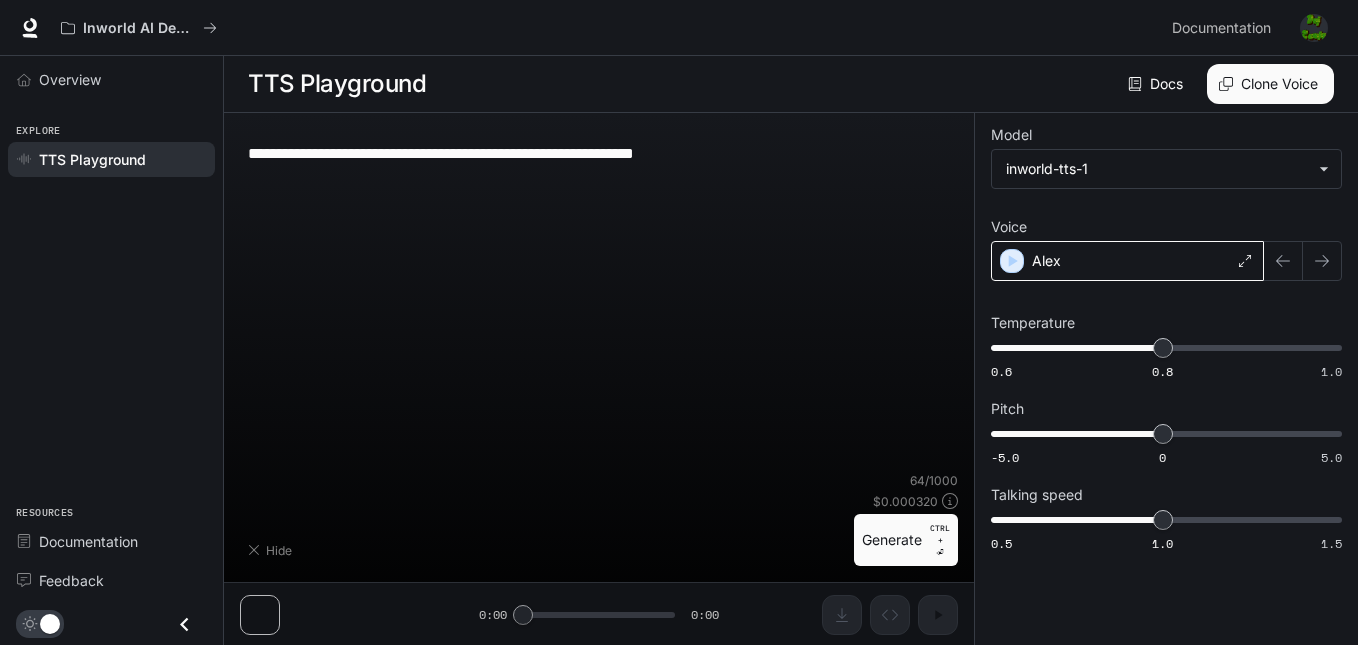 type 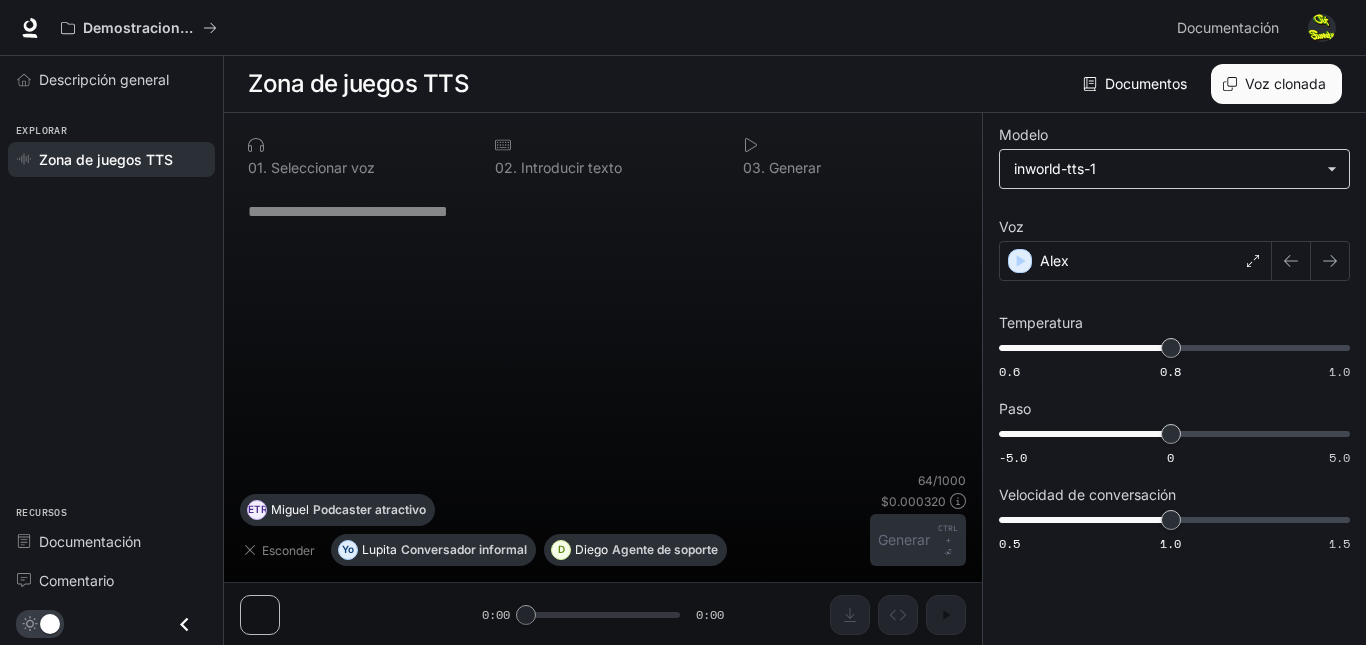 click on "**********" at bounding box center [683, 323] 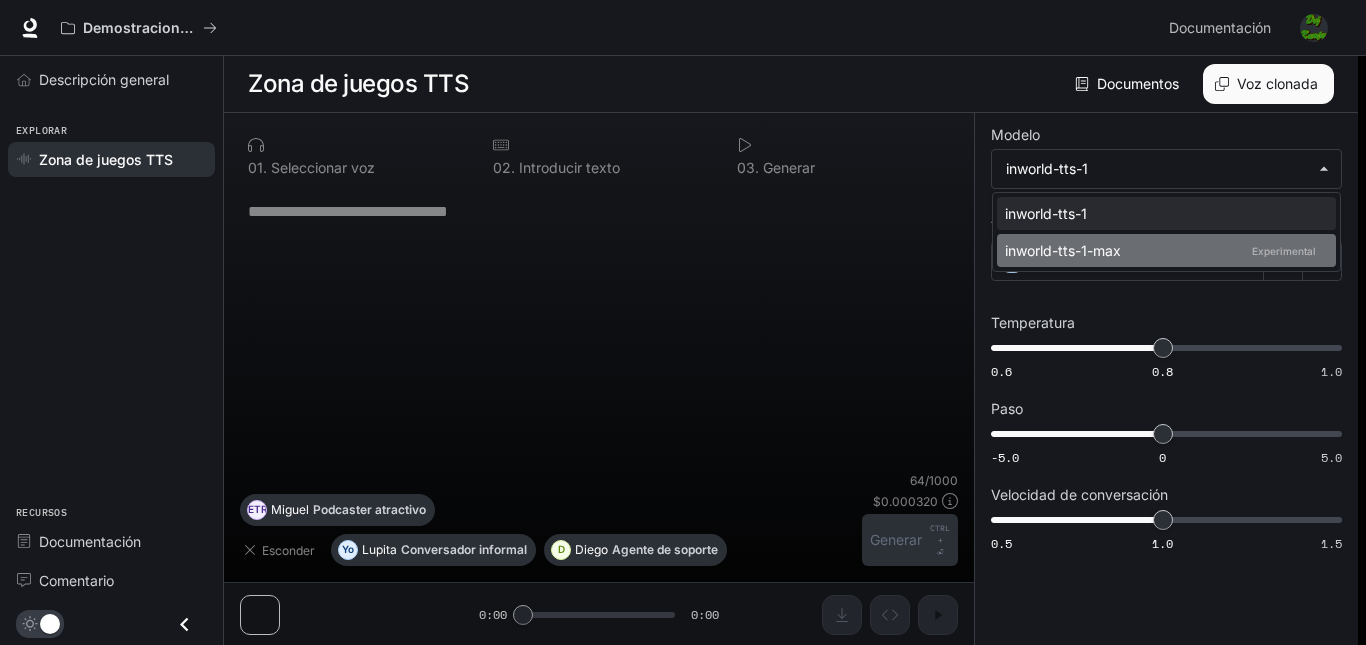 click on "inworld-tts-1-max Experimental" at bounding box center (1162, 250) 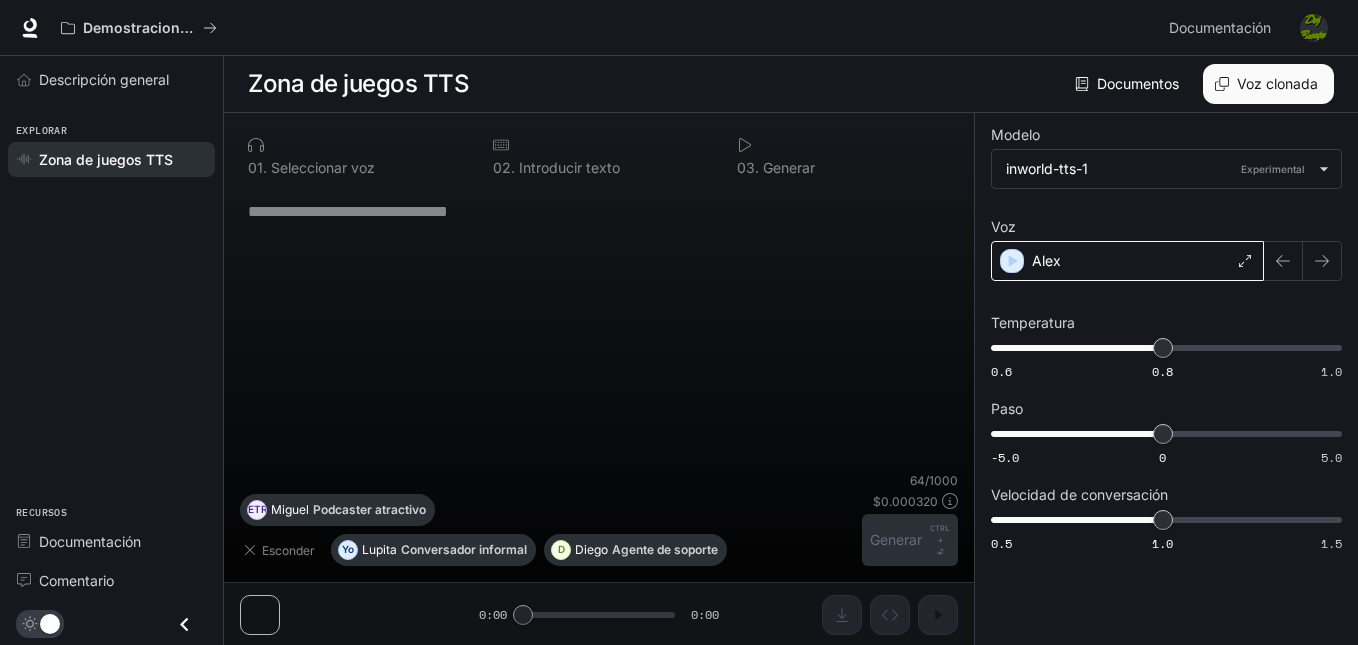 click 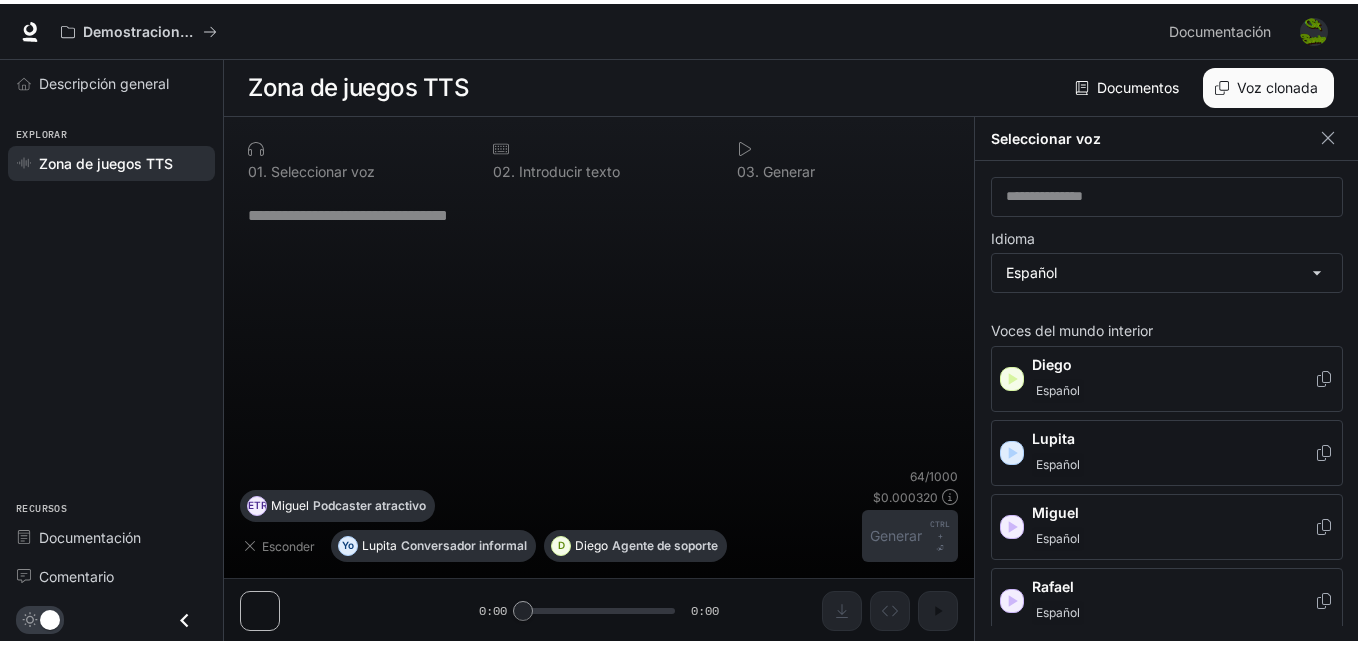 scroll, scrollTop: 0, scrollLeft: 0, axis: both 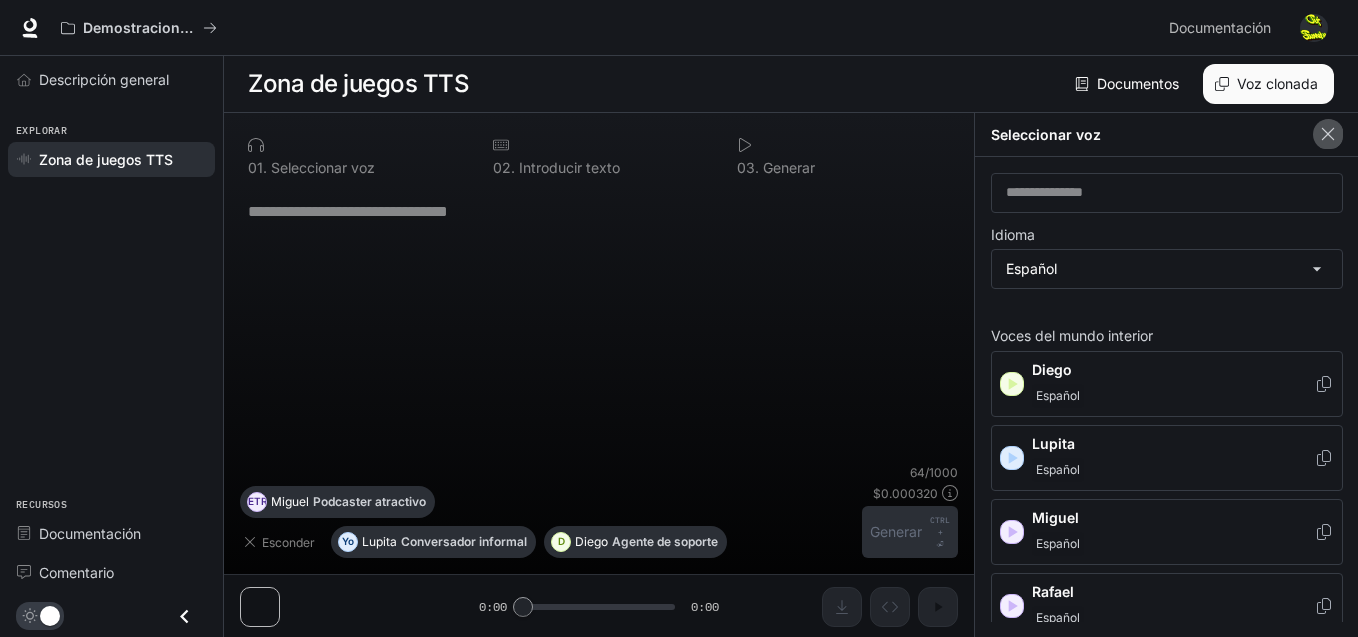click 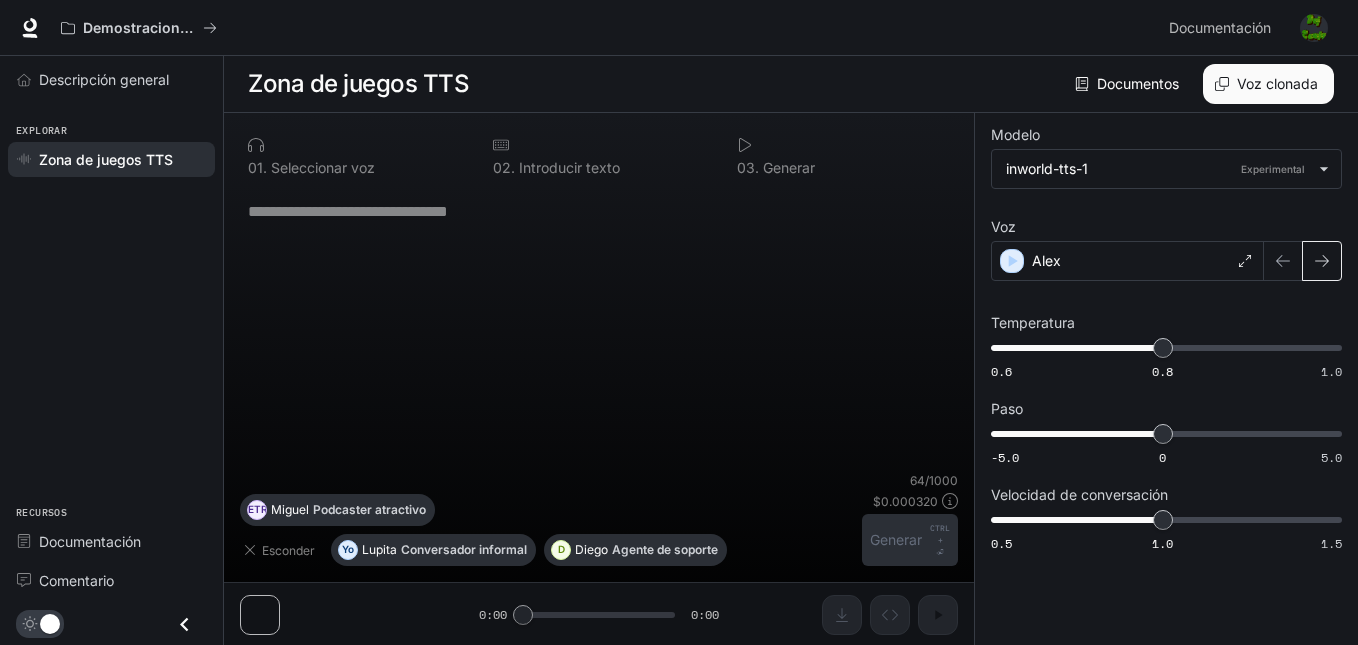 click 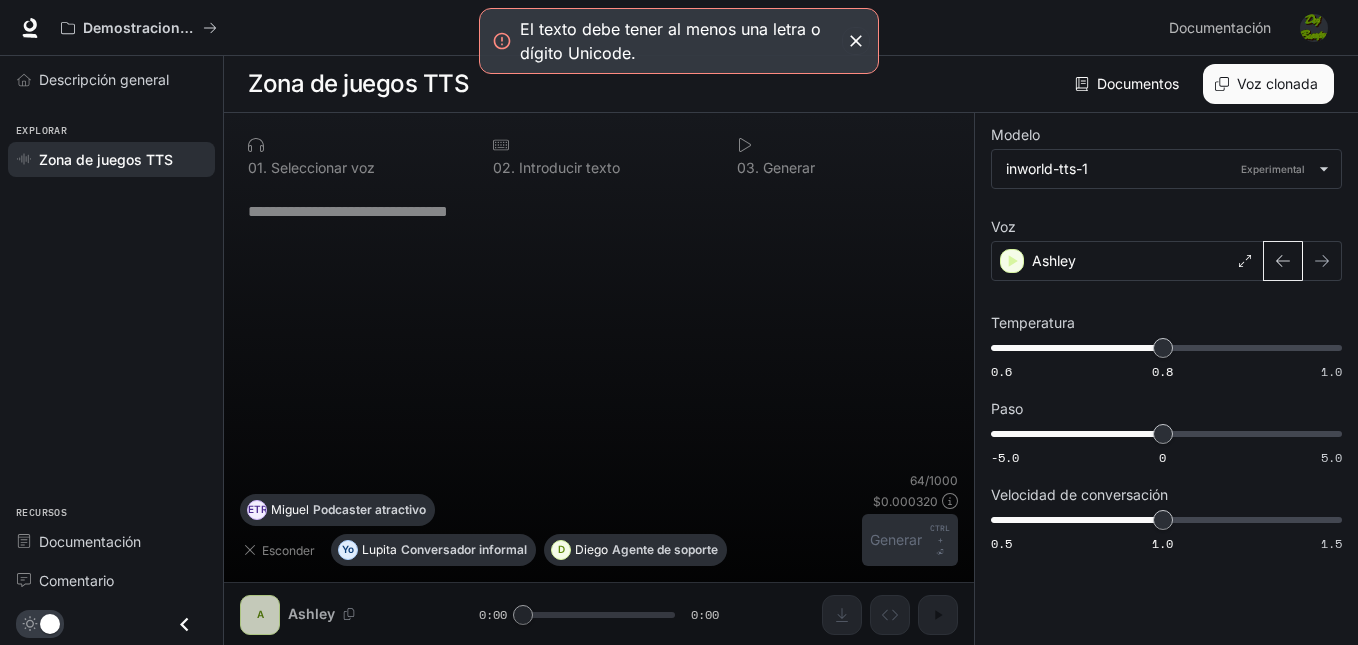 click 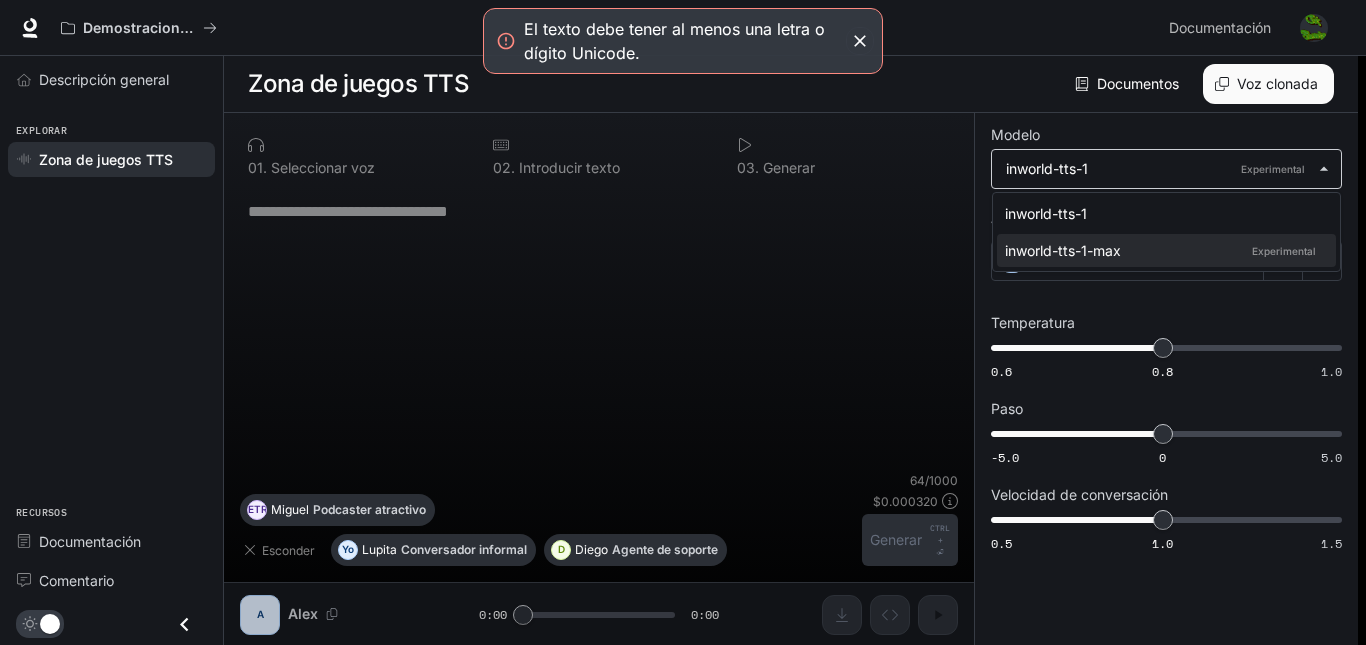 click on "**********" at bounding box center (683, 323) 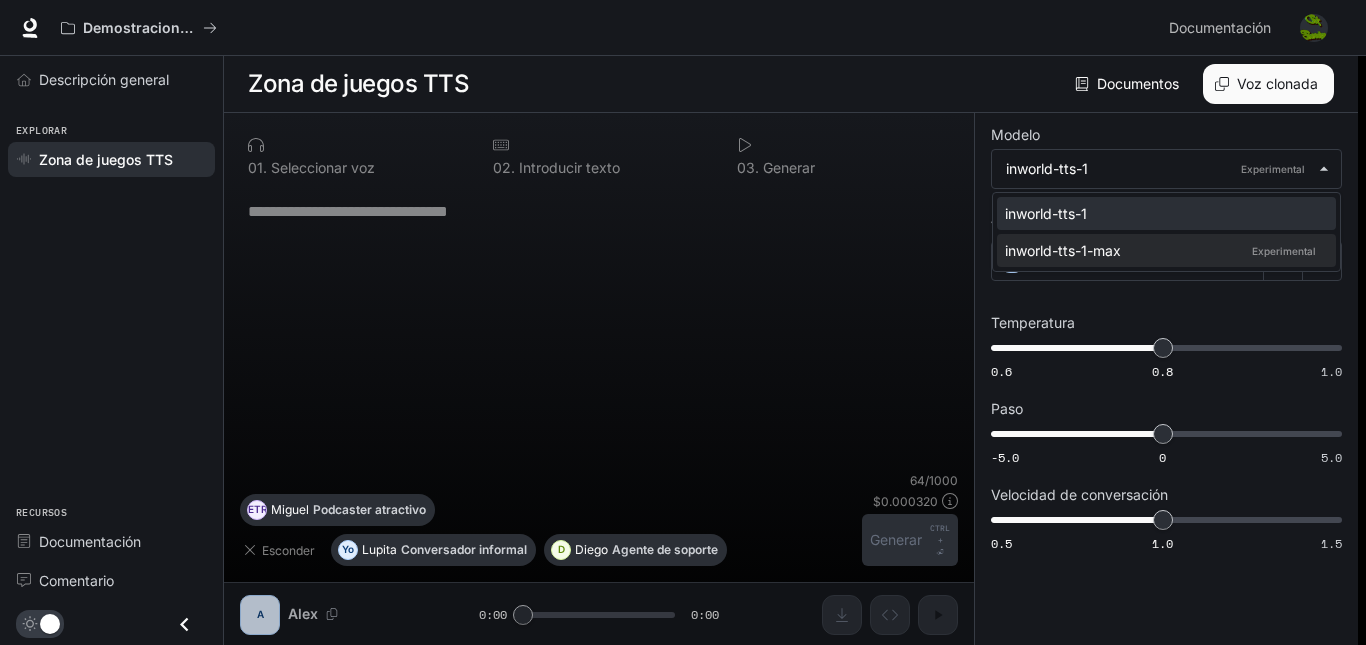 click on "inworld-tts-1" at bounding box center [1162, 213] 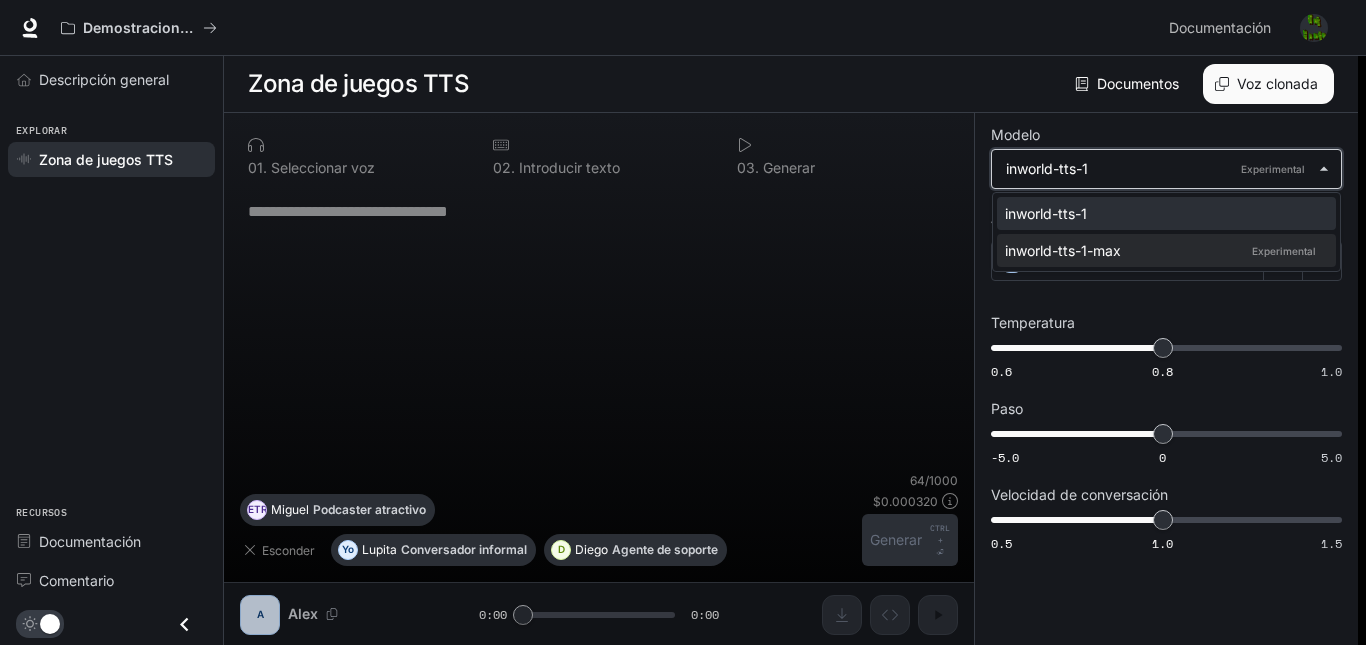 type on "**********" 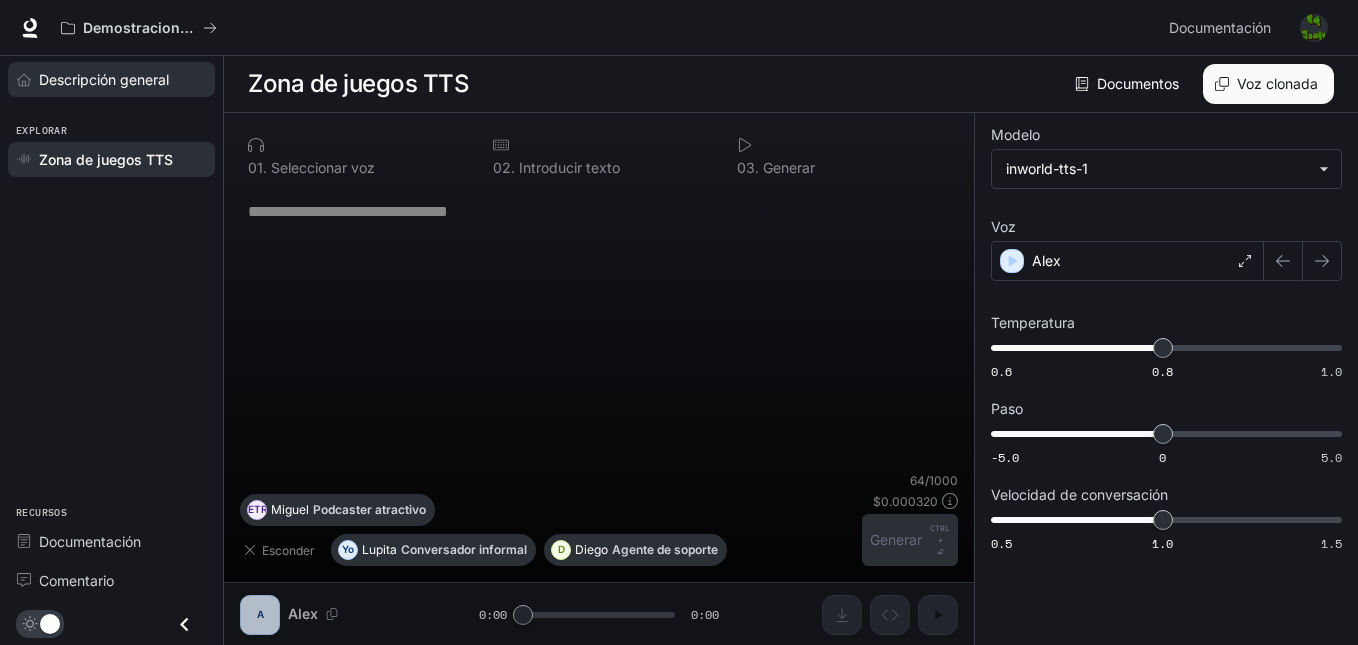 click on "Descripción general" at bounding box center (104, 79) 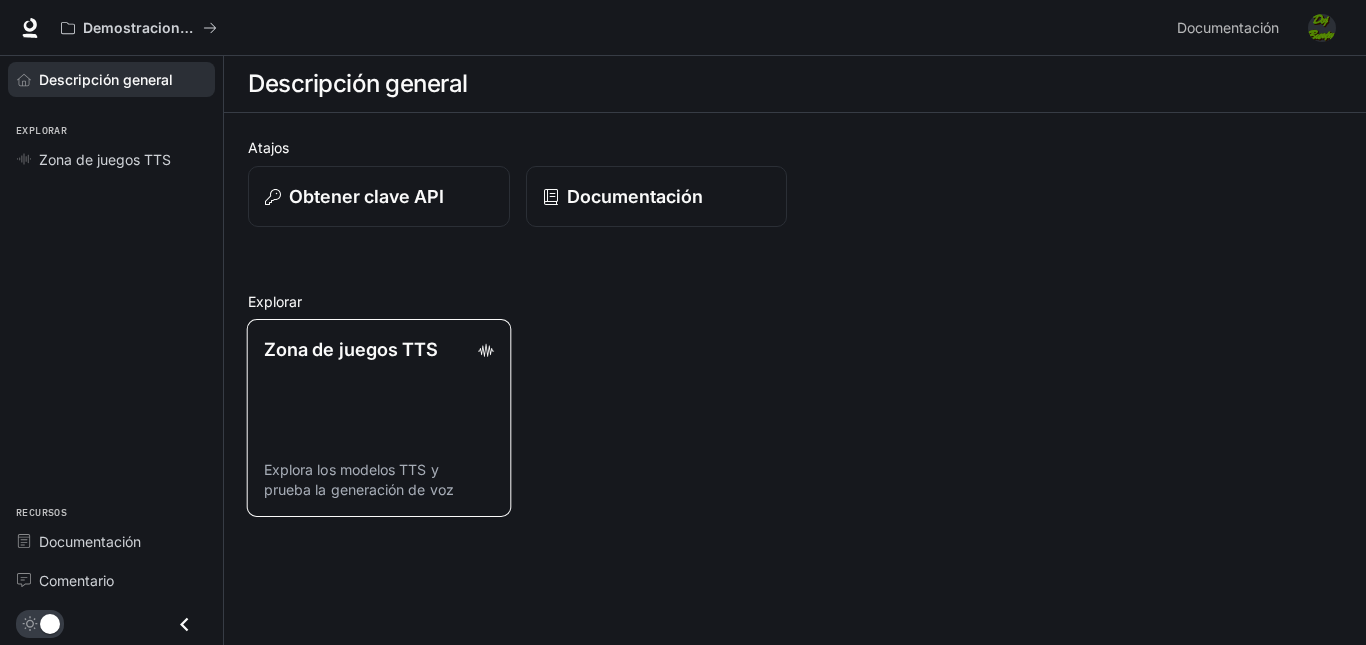 click on "Explora los modelos TTS y prueba la generación de voz" at bounding box center [359, 479] 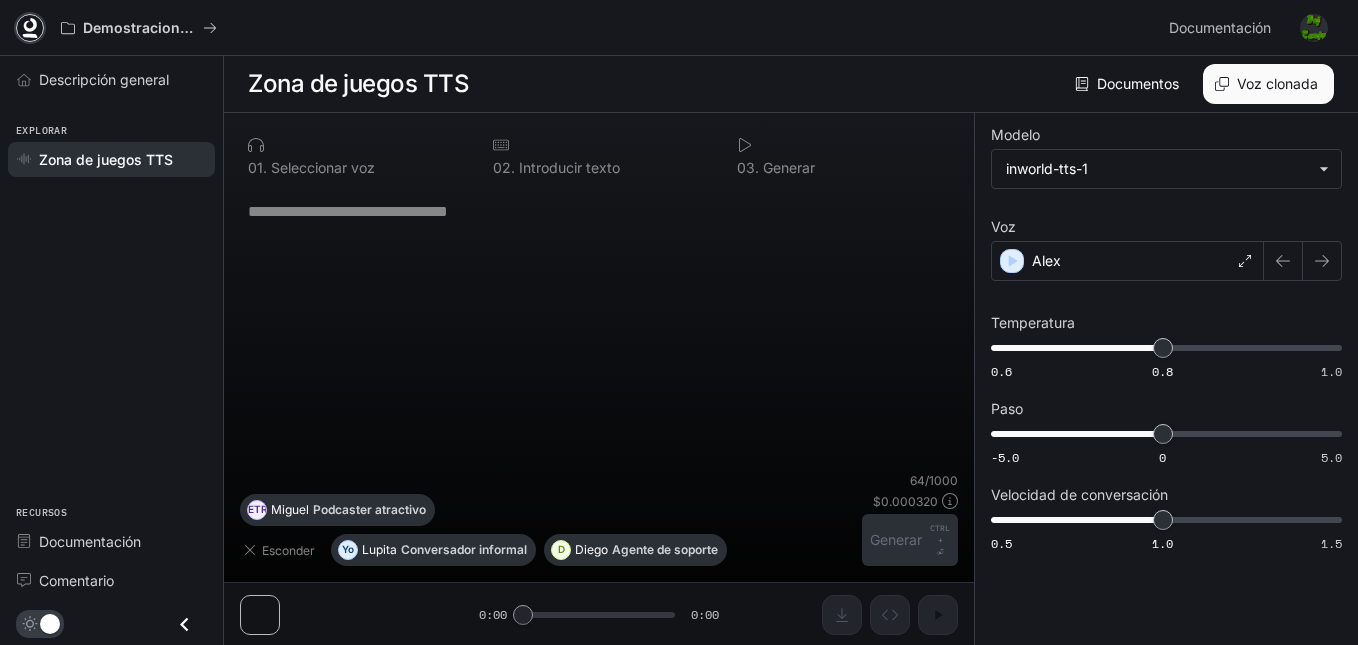 click 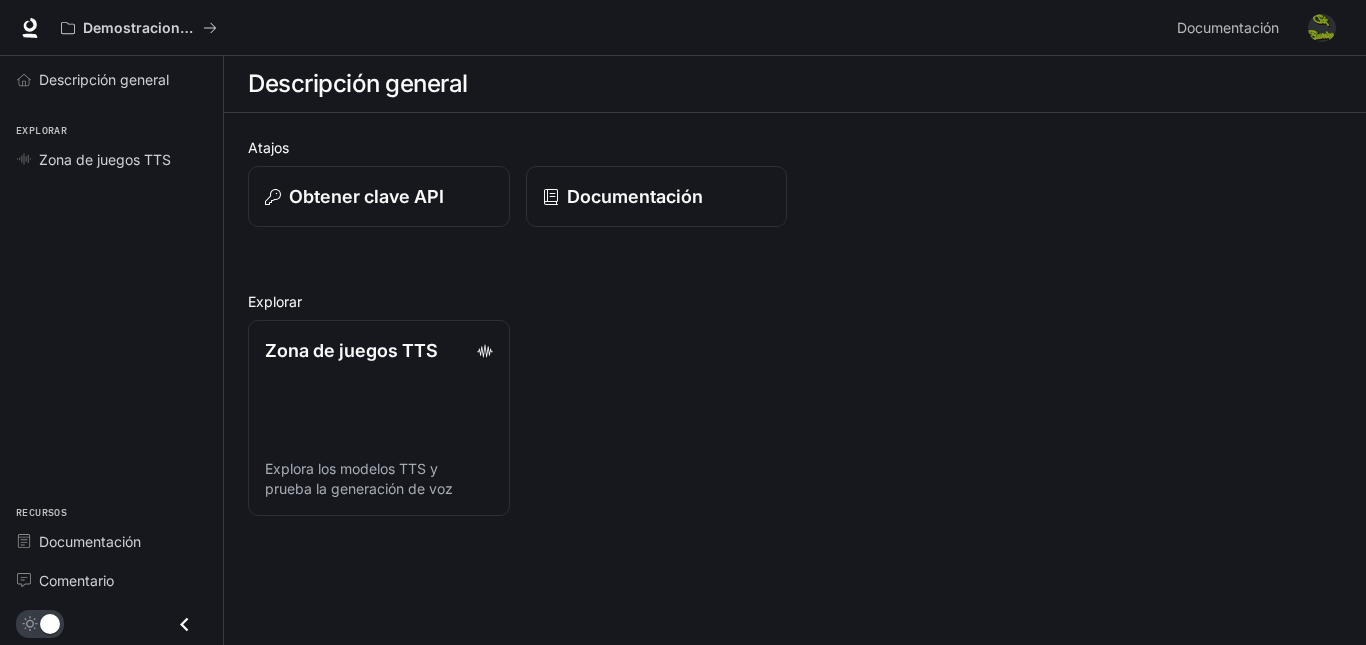 scroll, scrollTop: 0, scrollLeft: 0, axis: both 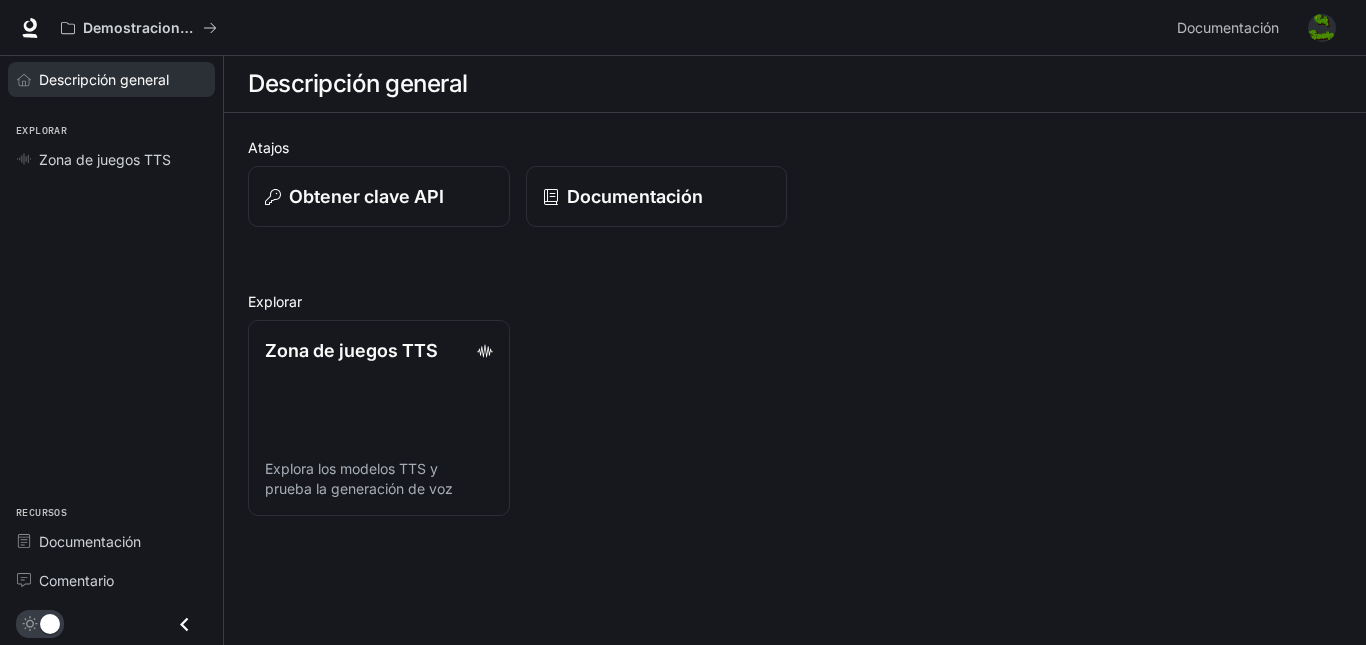 click on "Descripción general" at bounding box center (104, 79) 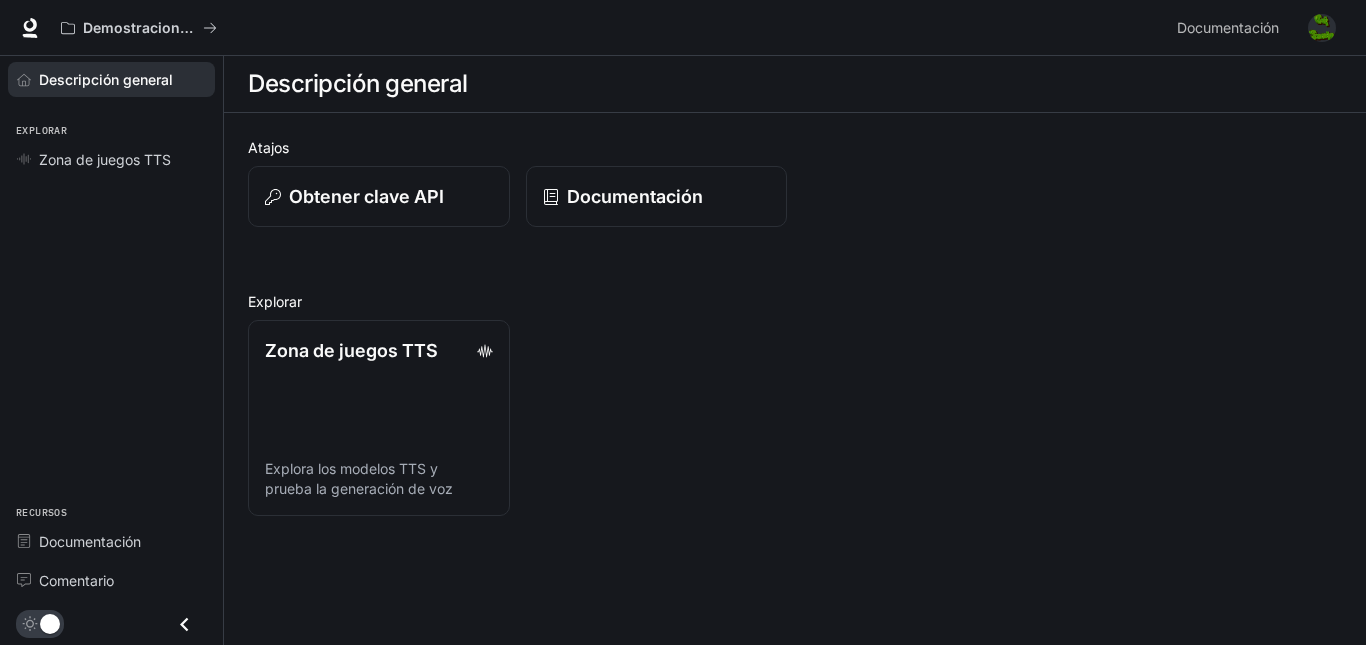 click at bounding box center (1322, 28) 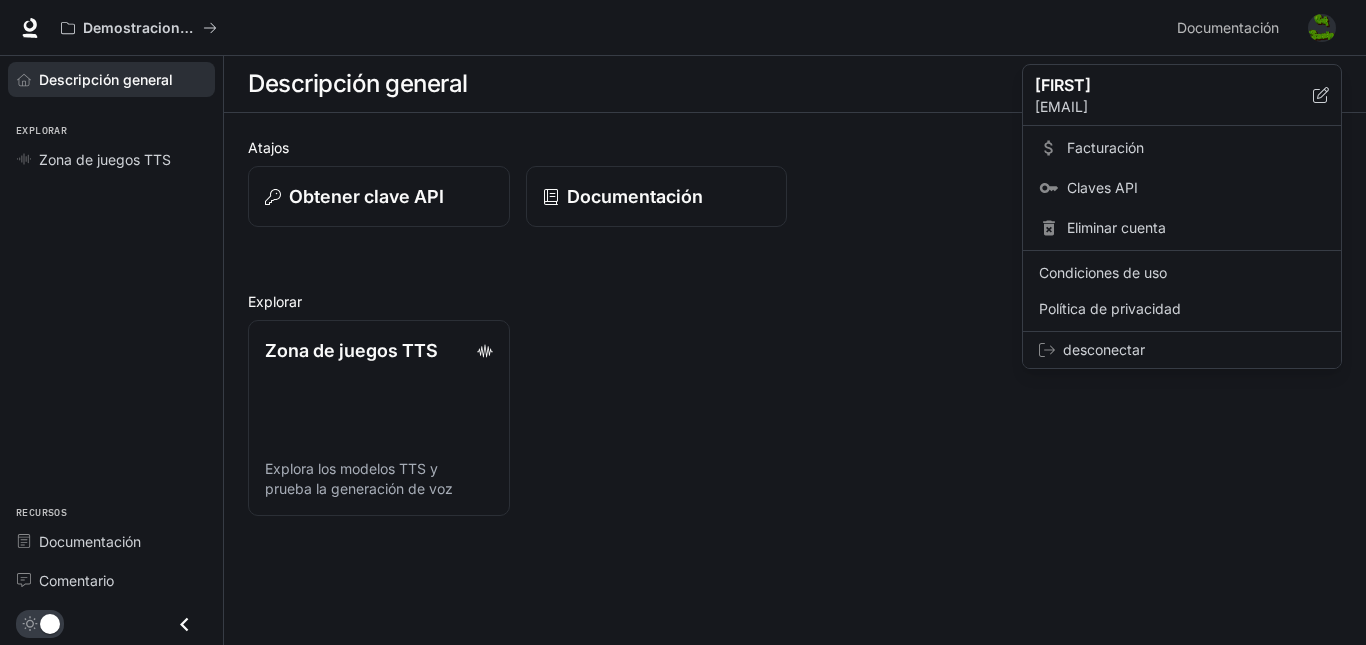 click on "desconectar" at bounding box center (1104, 349) 